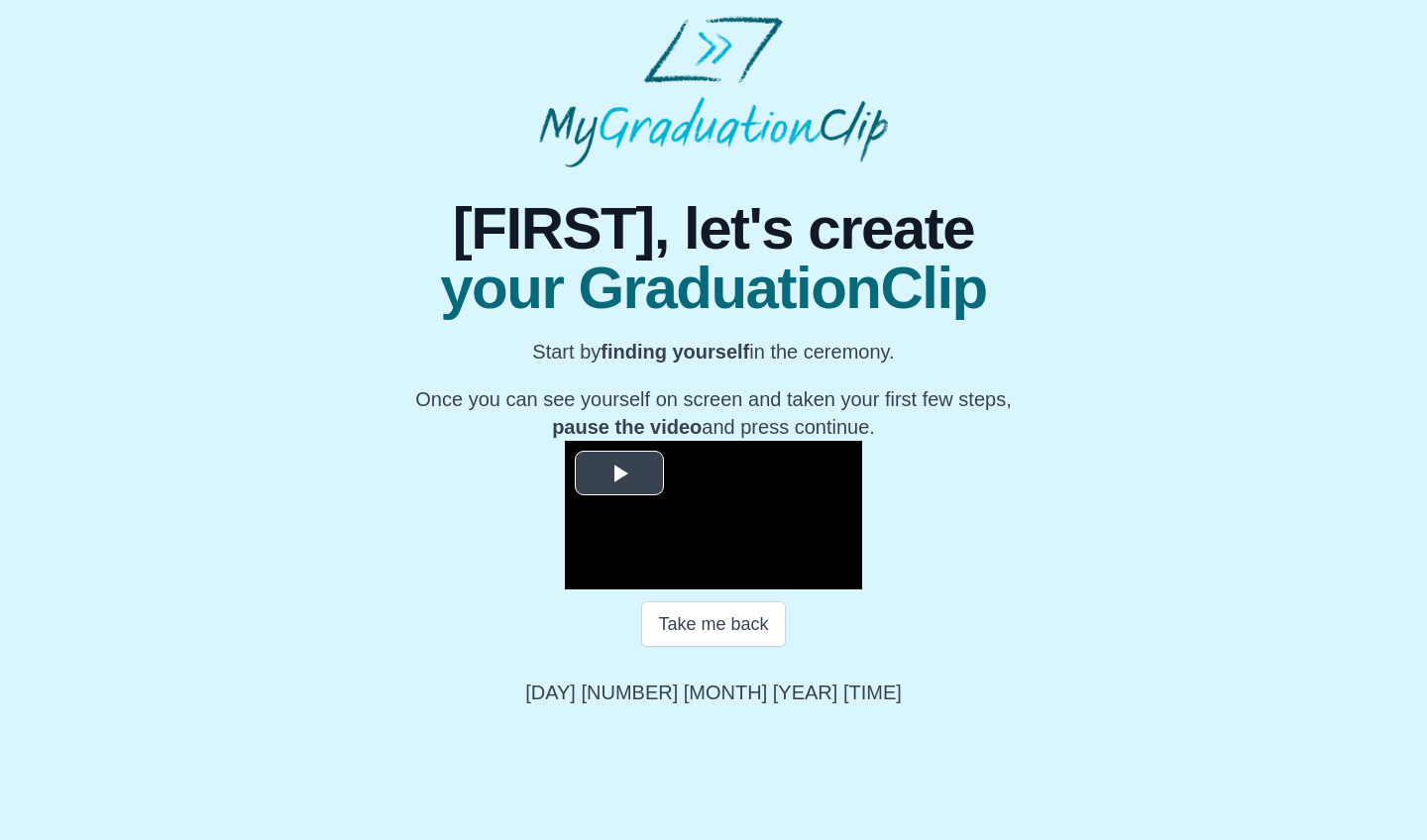 scroll, scrollTop: 136, scrollLeft: 0, axis: vertical 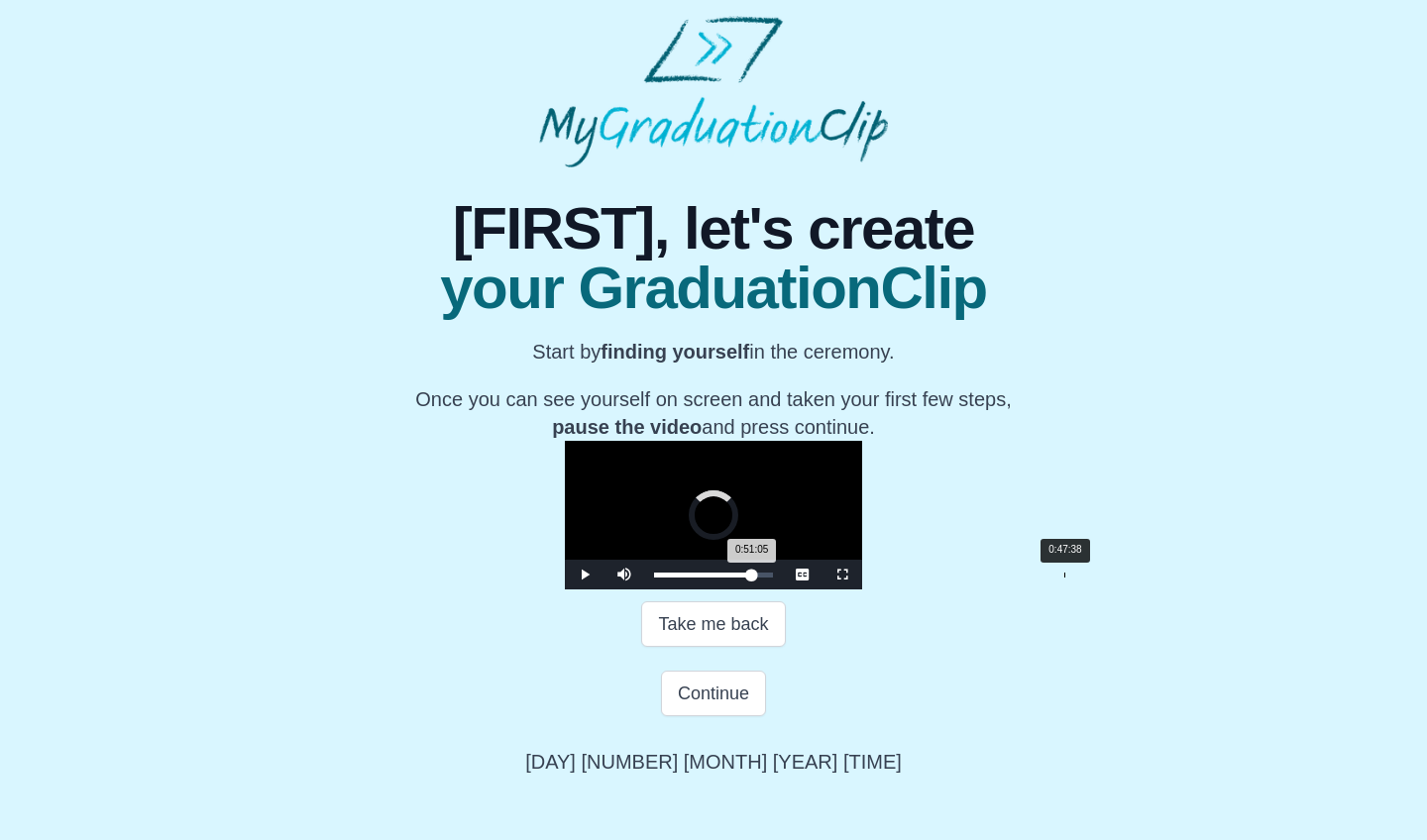 click on "0:47:38" at bounding box center (1064, 575) 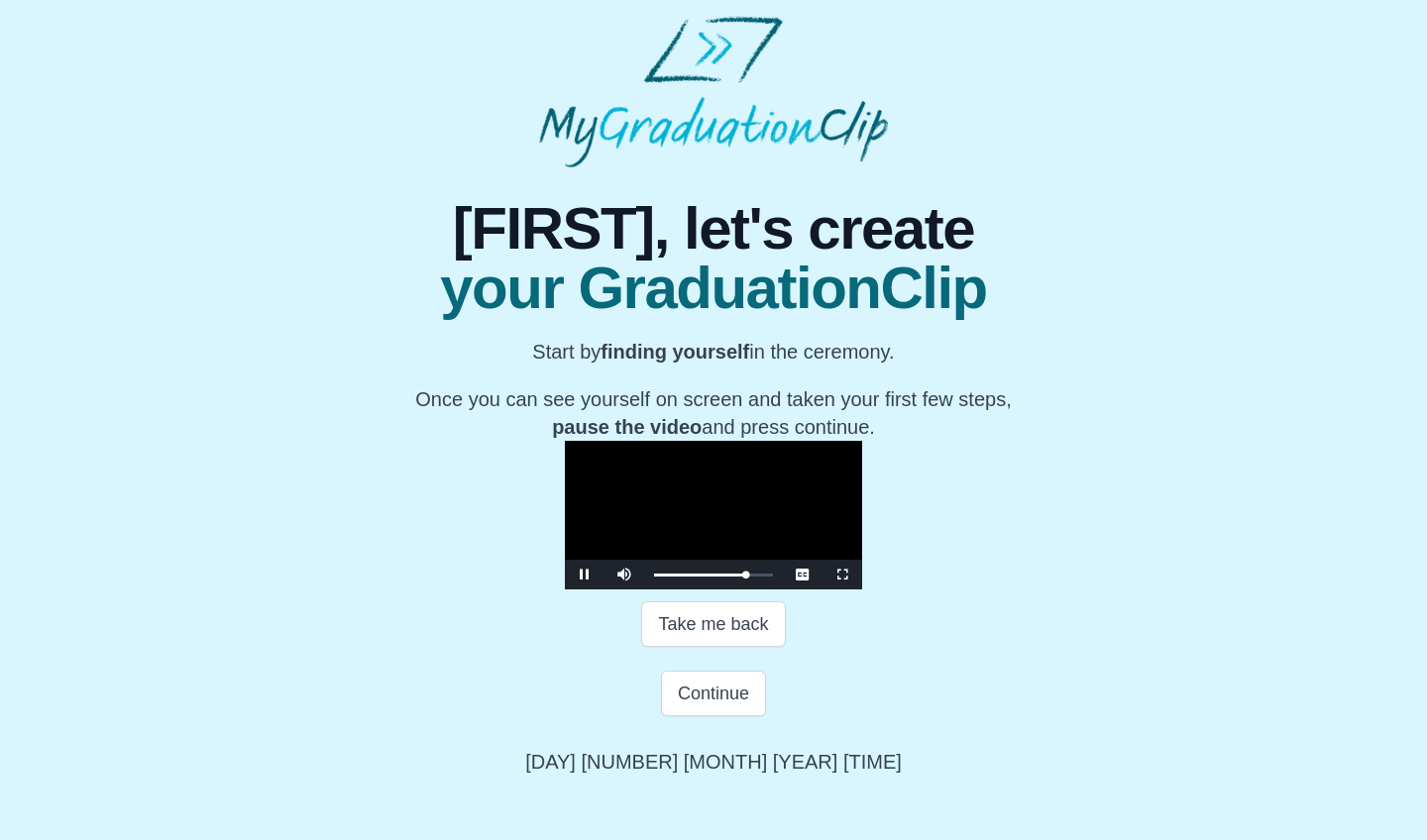 click at bounding box center (842, 575) 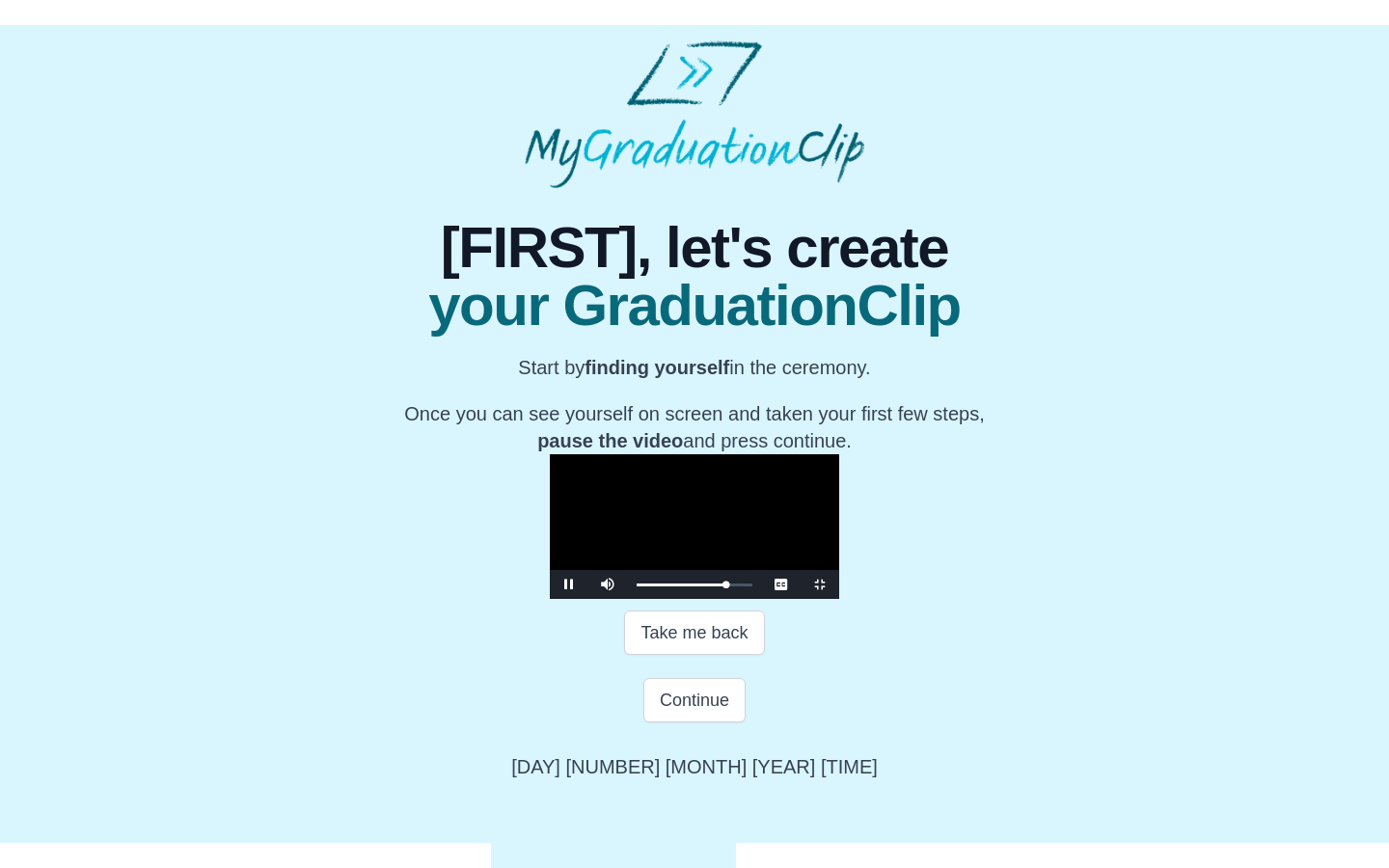 scroll, scrollTop: 0, scrollLeft: 0, axis: both 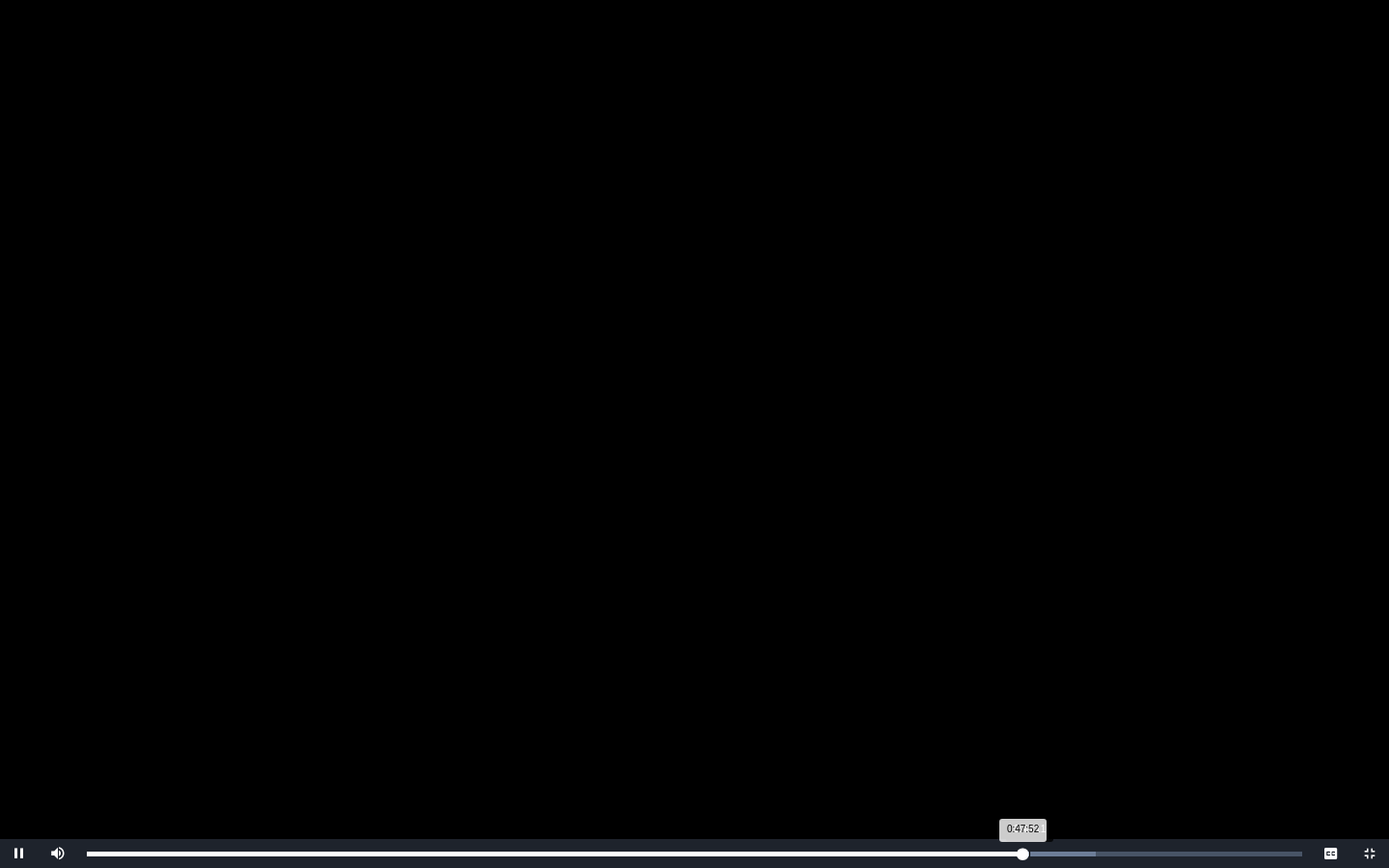 click on "0:47:52 Progress : 0%" at bounding box center [555, 854] 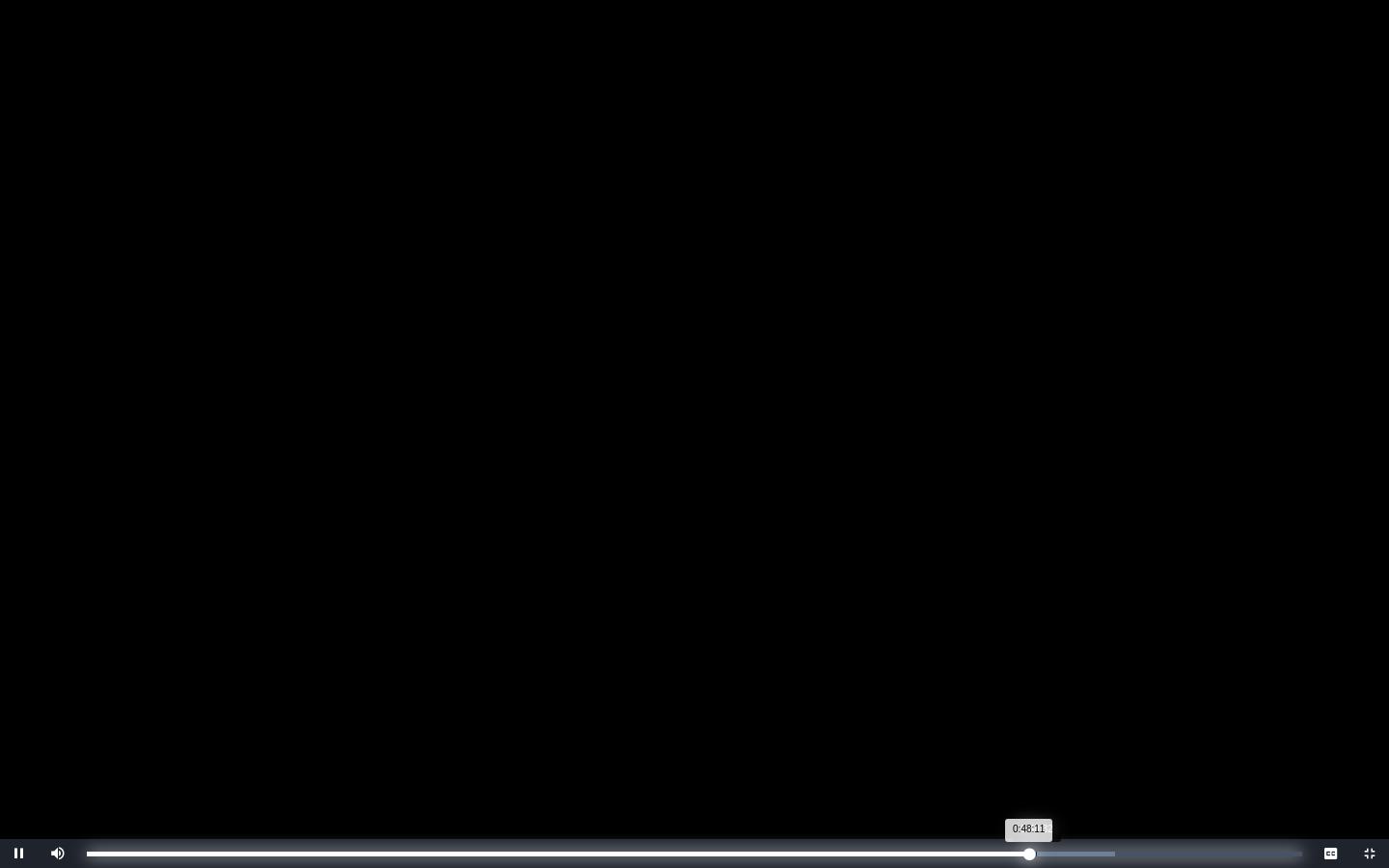 click on "0:48:11 Progress : 0%" at bounding box center [558, 854] 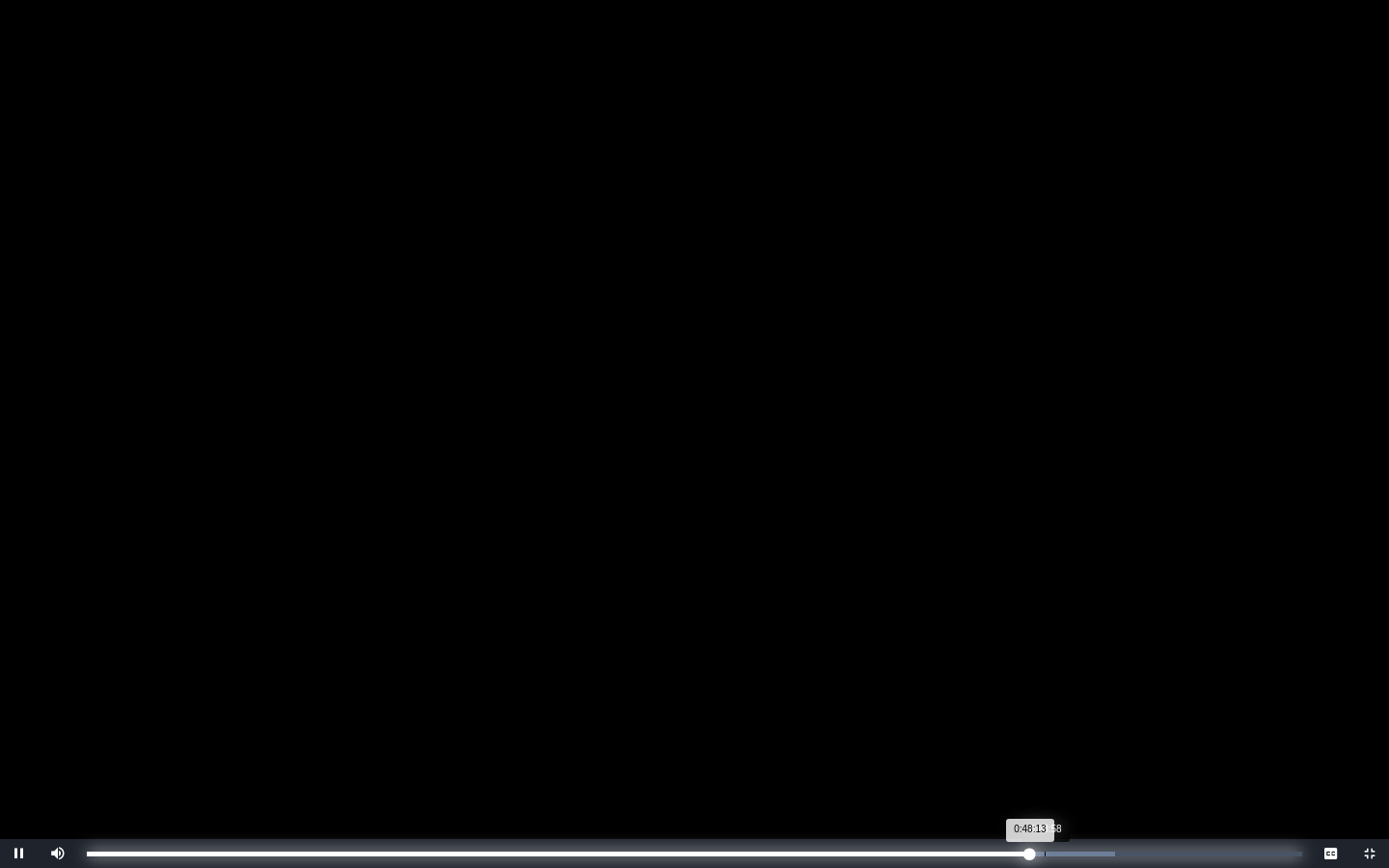 click on "Loaded : 0% 0:48:58 0:48:13 Progress : 0%" at bounding box center [694, 854] 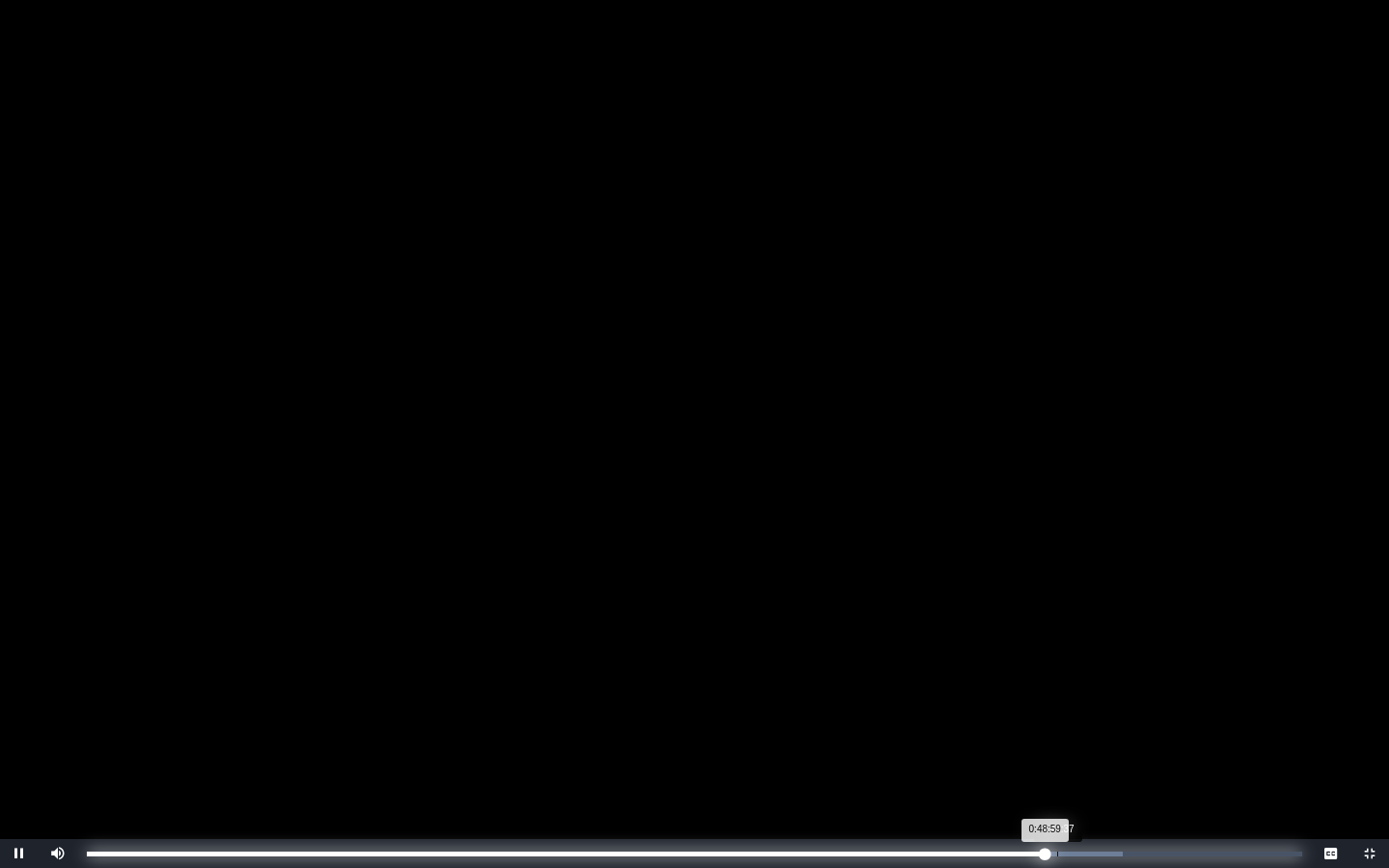 click on "Loaded : 0% 0:49:37 0:48:59 Progress : 0%" at bounding box center (694, 854) 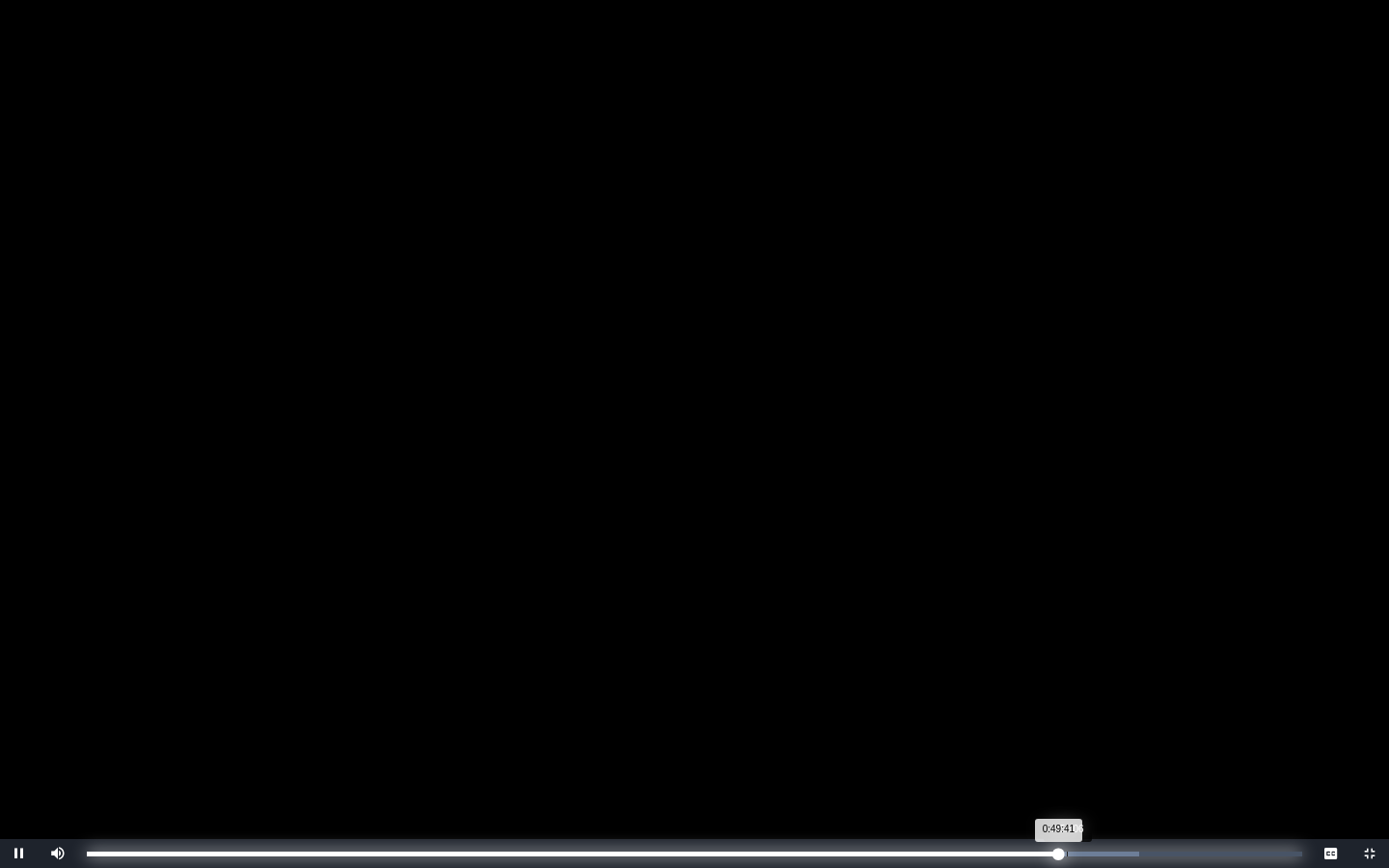 click on "Loaded : 0% 0:50:06 0:49:41 Progress : 0%" at bounding box center (694, 854) 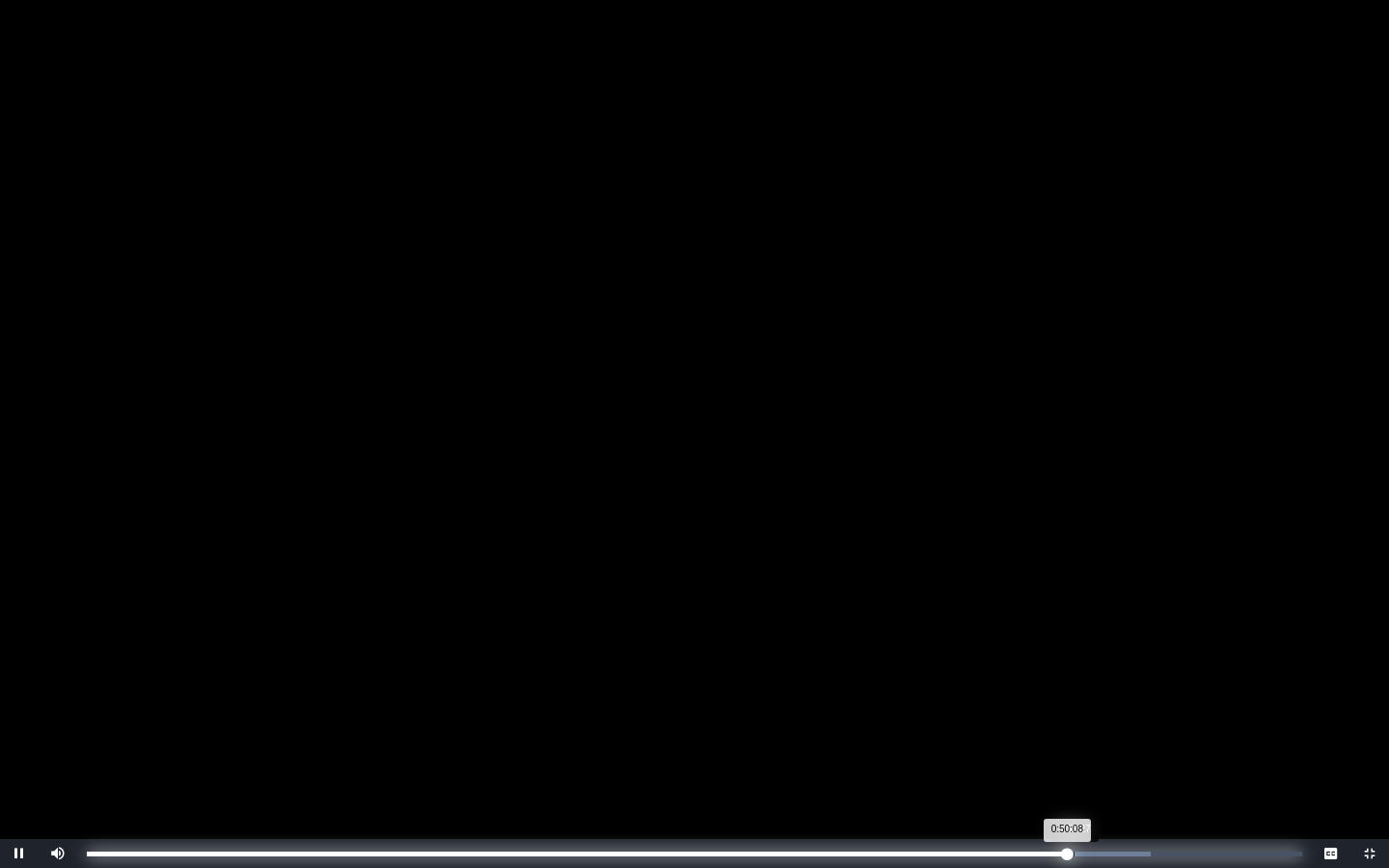 click on "0:50:08 Progress : 0%" at bounding box center [577, 854] 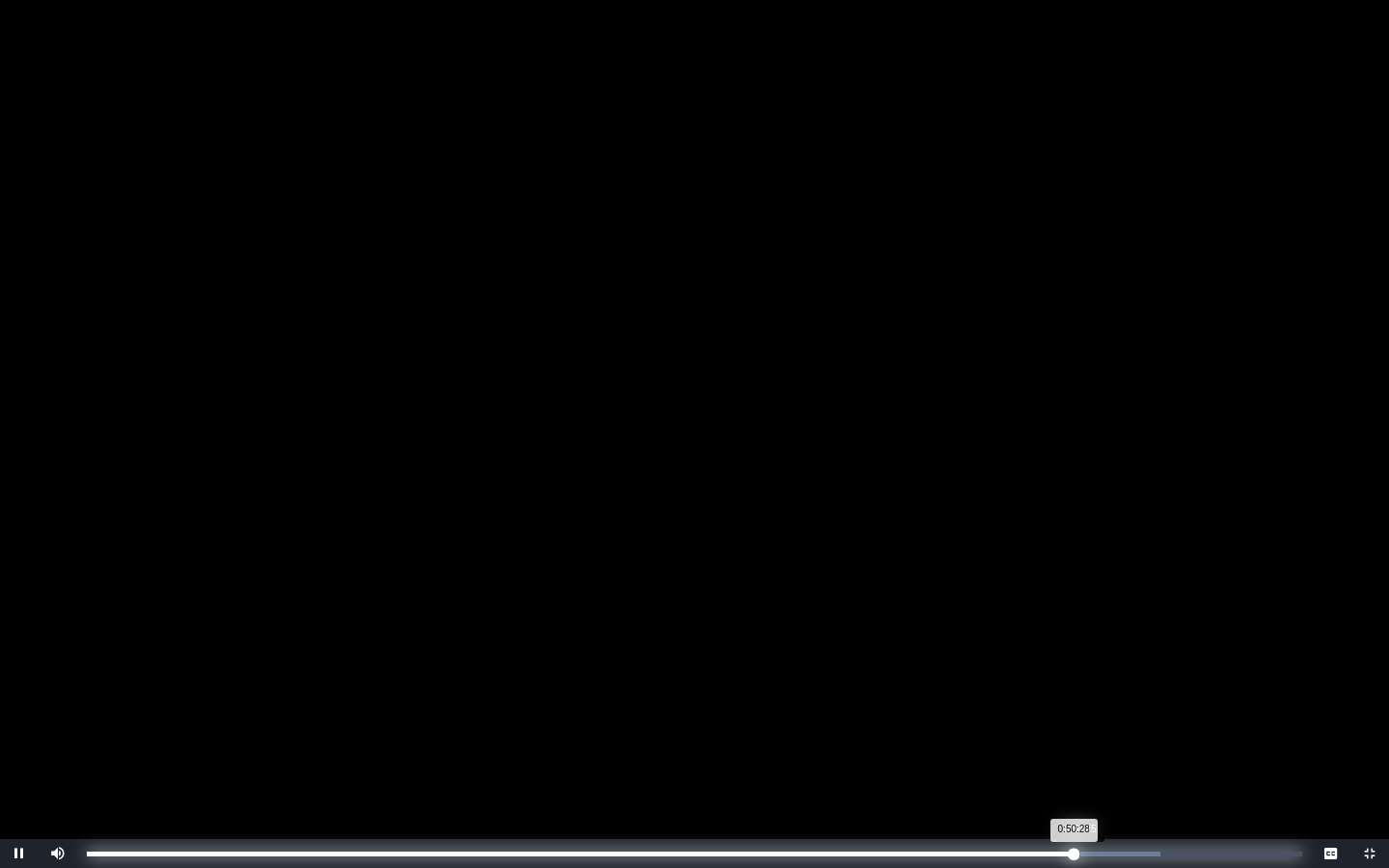 click on "0:50:28 Progress : 0%" at bounding box center [580, 854] 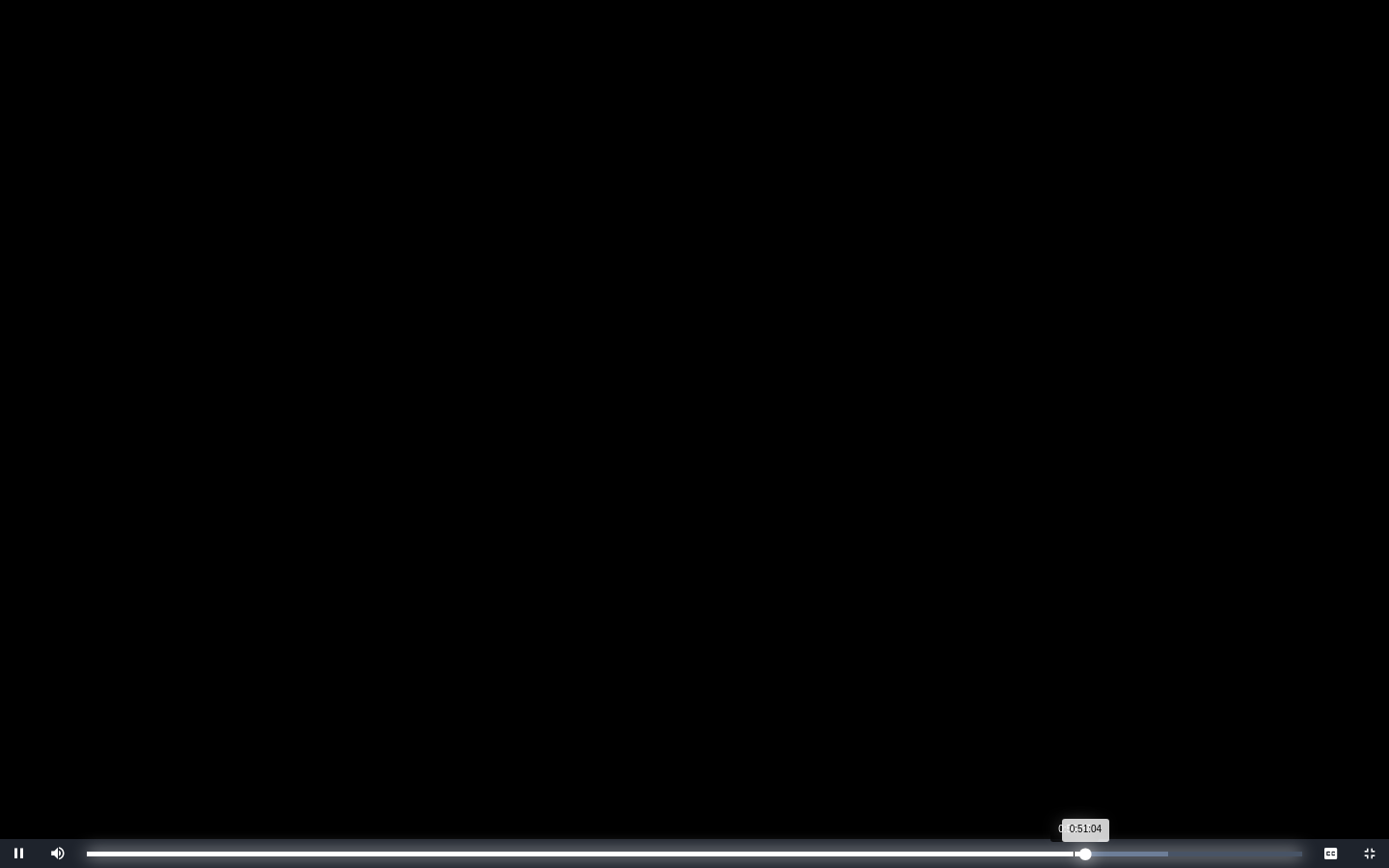click on "Loaded : 0% 0:50:27 0:51:04 Progress : 0%" at bounding box center (694, 854) 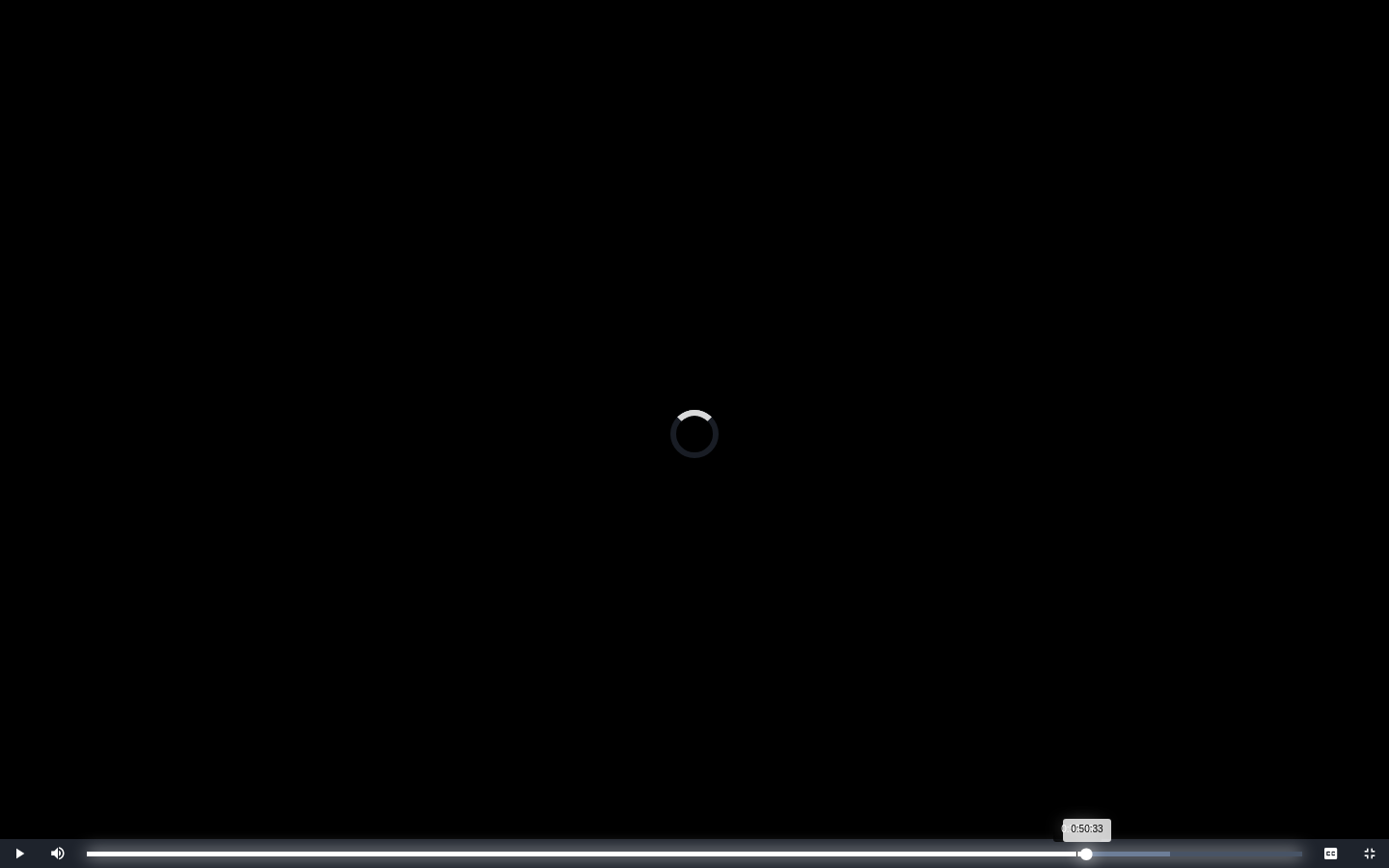 click on "0:50:33 Progress : 0%" at bounding box center (586, 854) 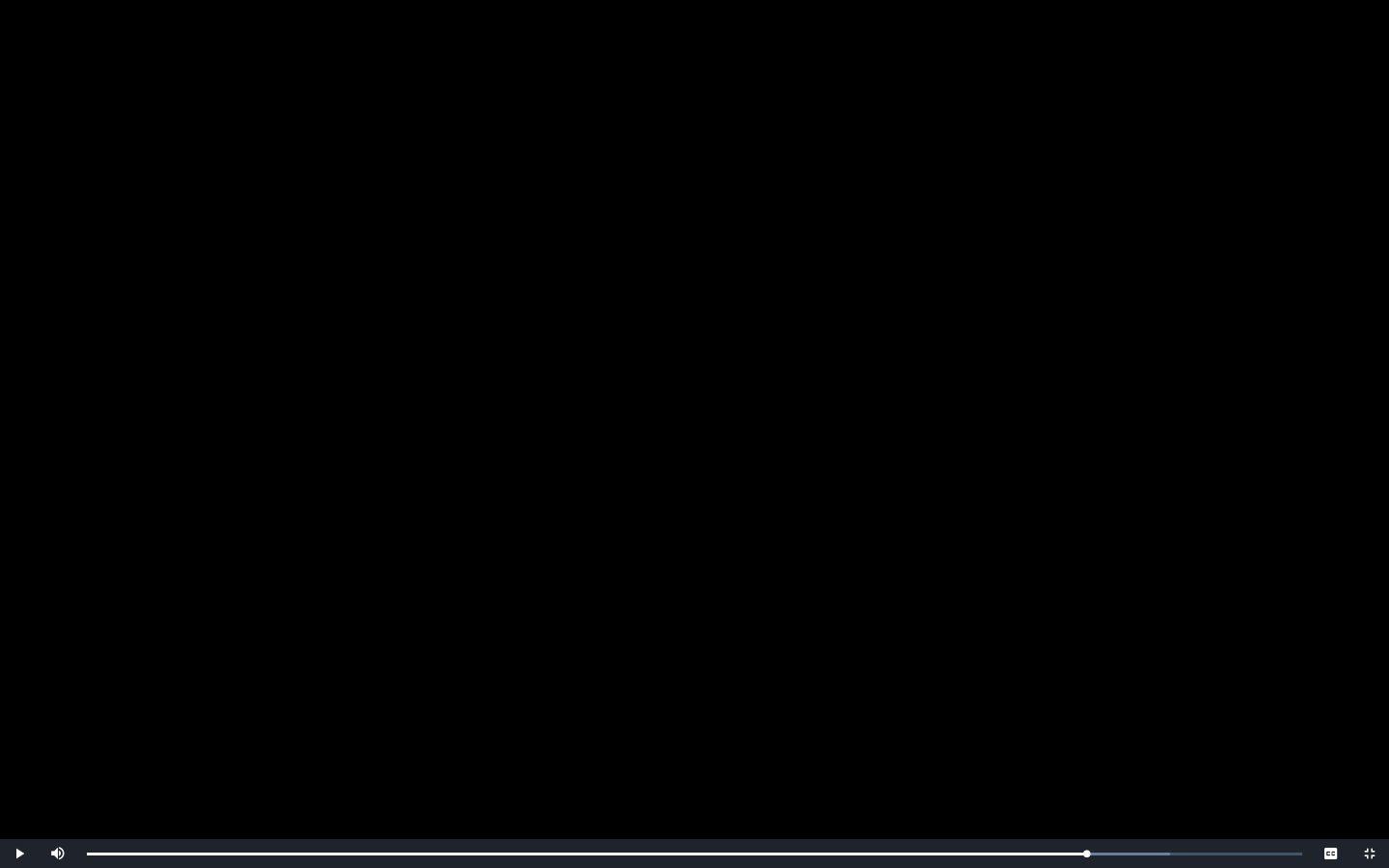 click at bounding box center (1370, 854) 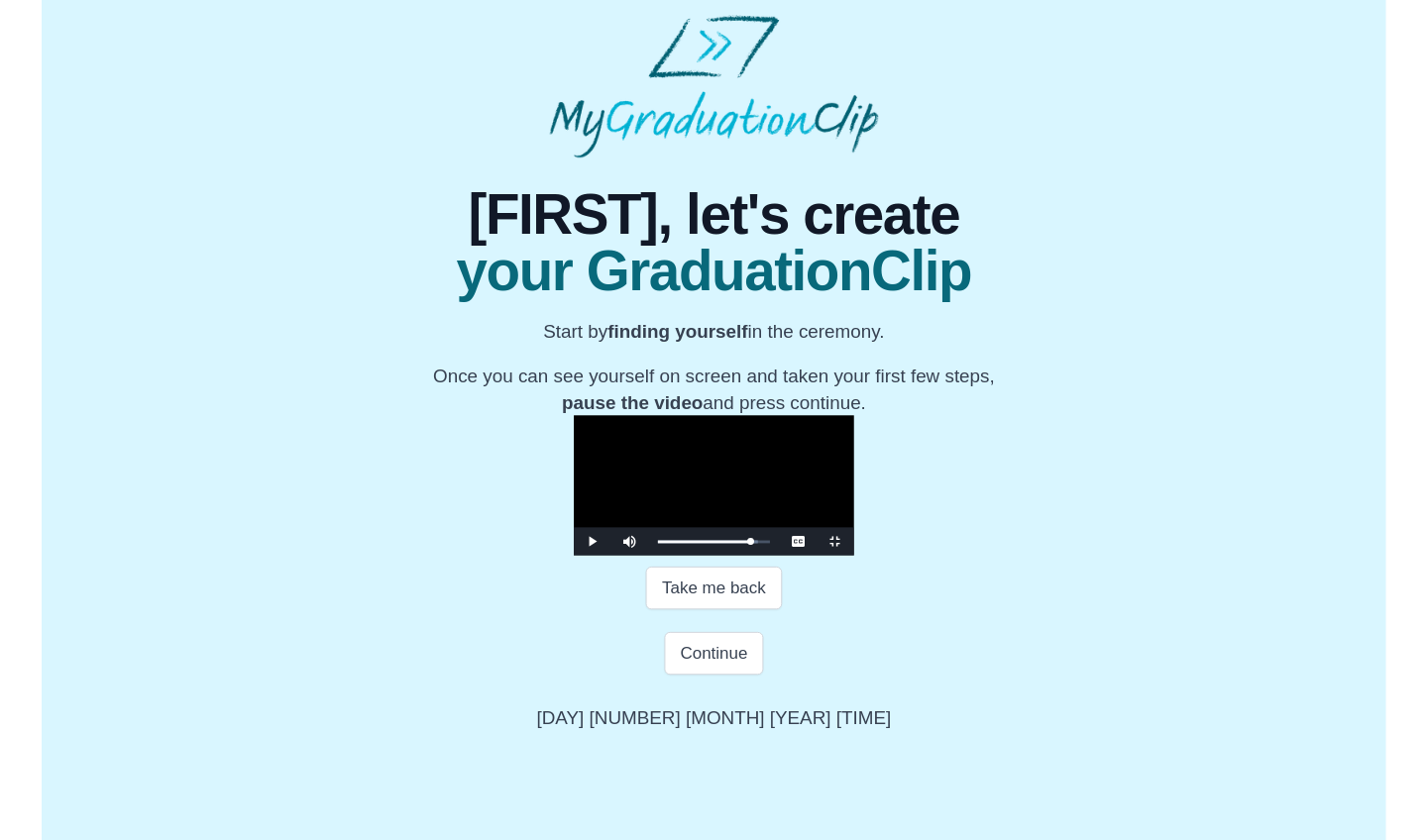 scroll, scrollTop: 136, scrollLeft: 0, axis: vertical 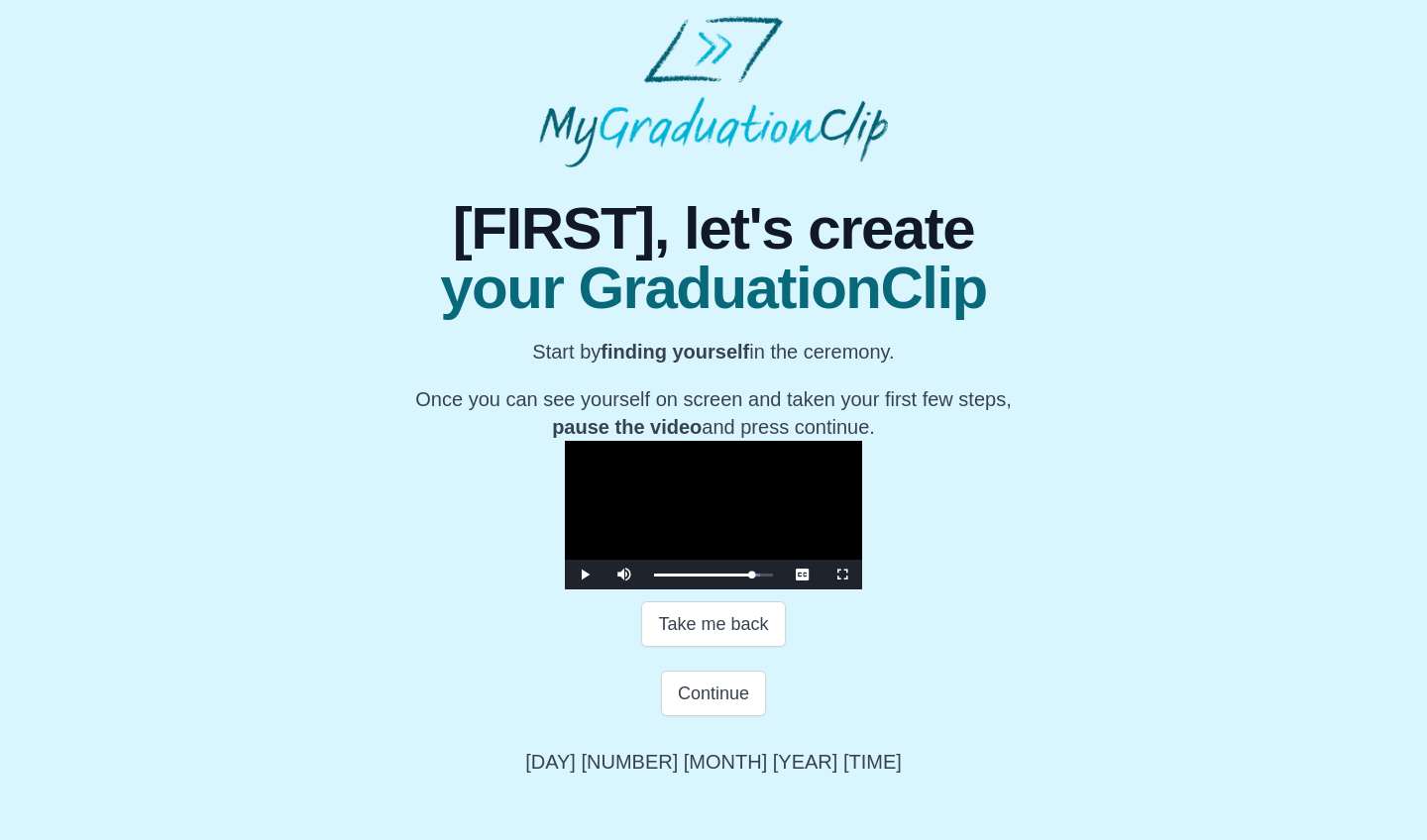click at bounding box center [842, 575] 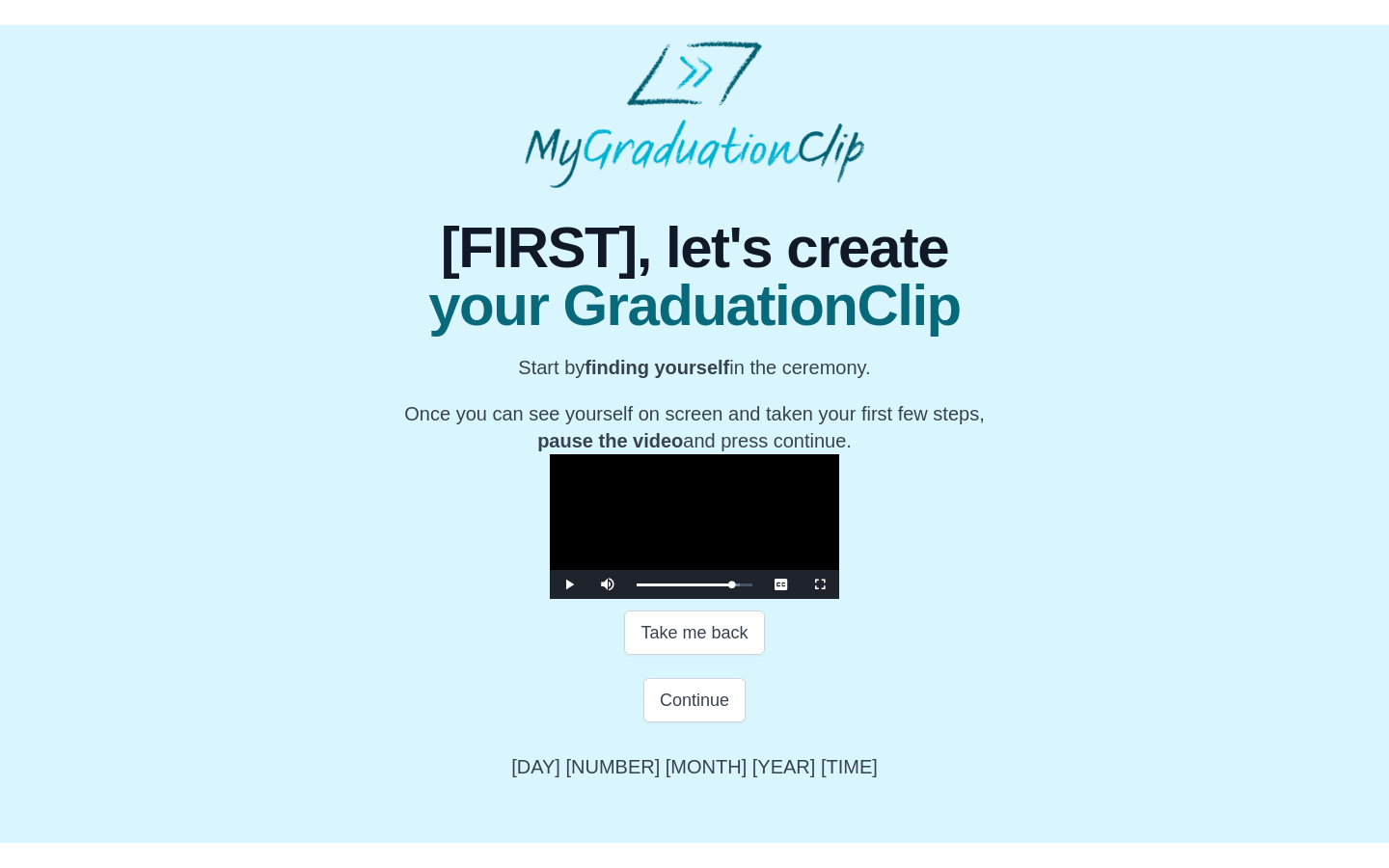 scroll, scrollTop: 0, scrollLeft: 0, axis: both 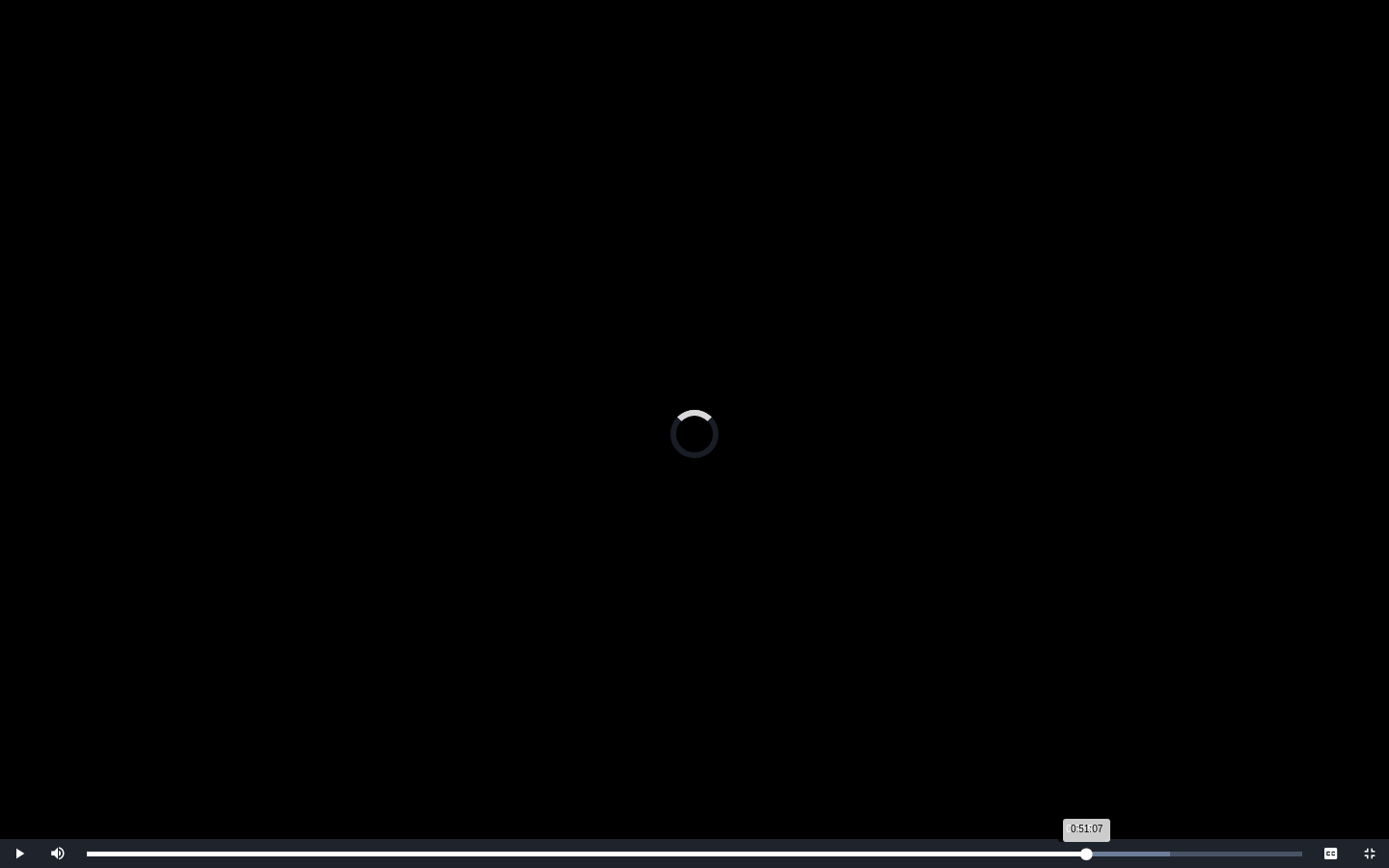 click on "Loaded : 0% 0:50:51 0:51:07 Progress : 0%" at bounding box center (694, 854) 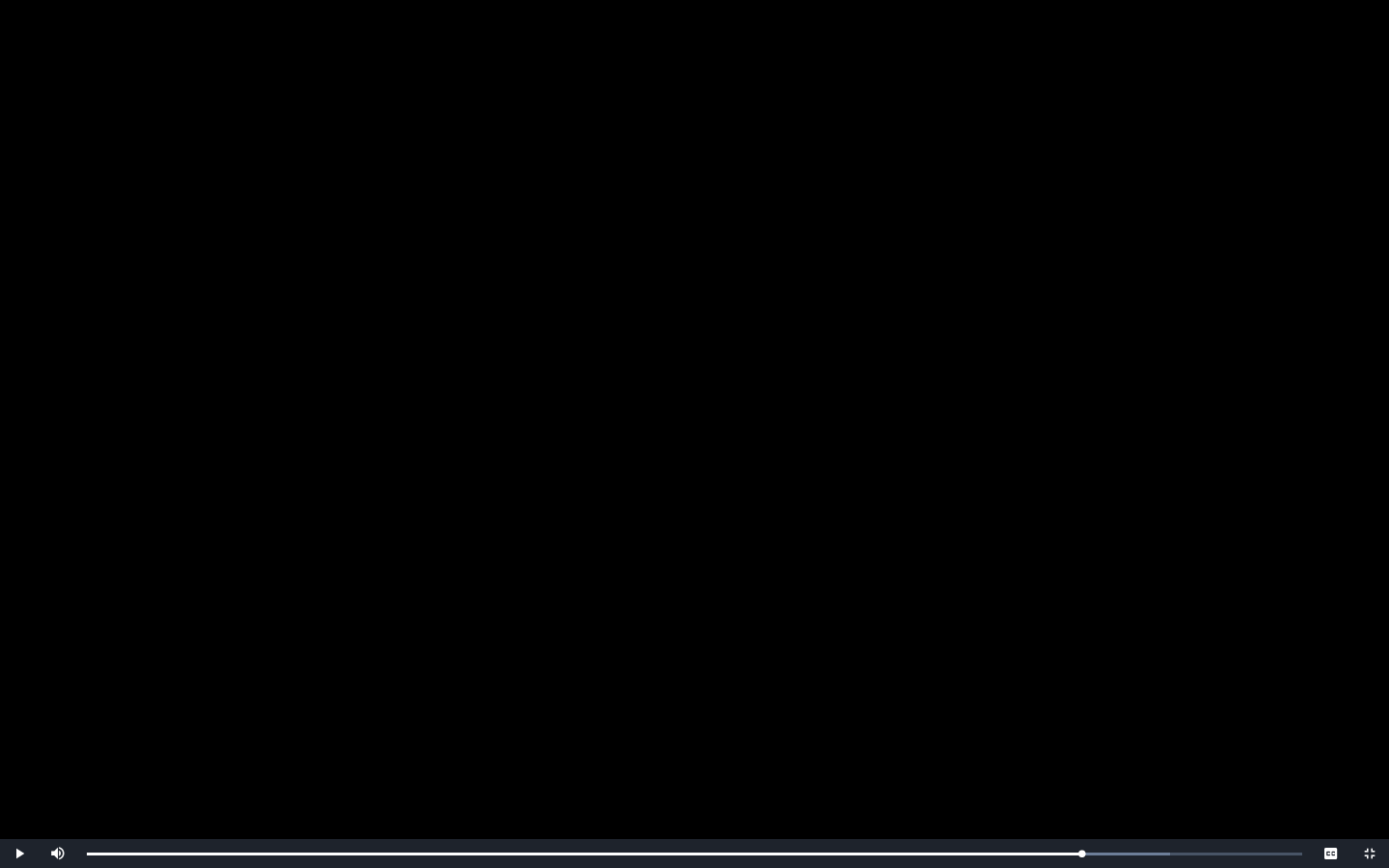 click at bounding box center [694, 434] 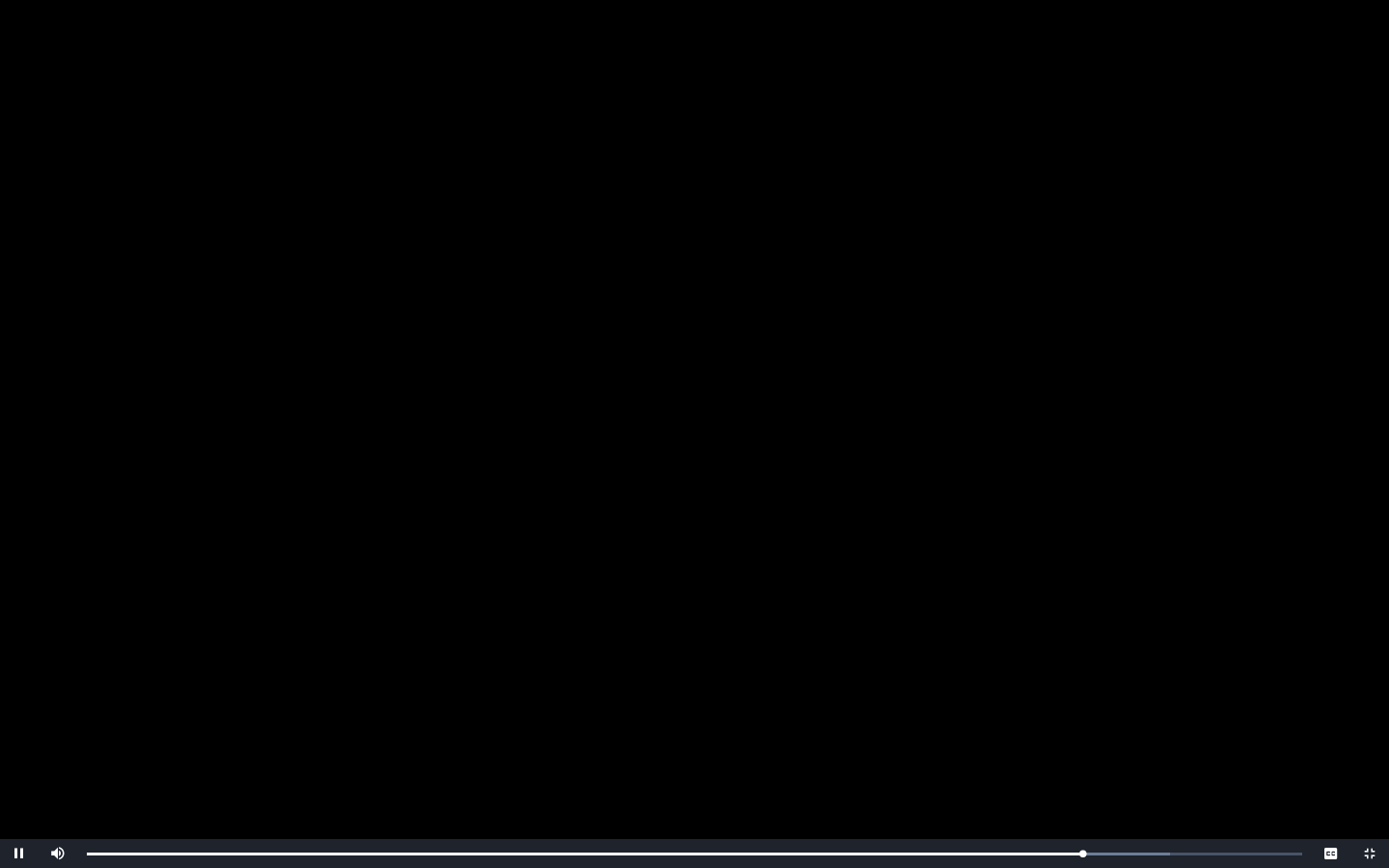 click at bounding box center [694, 434] 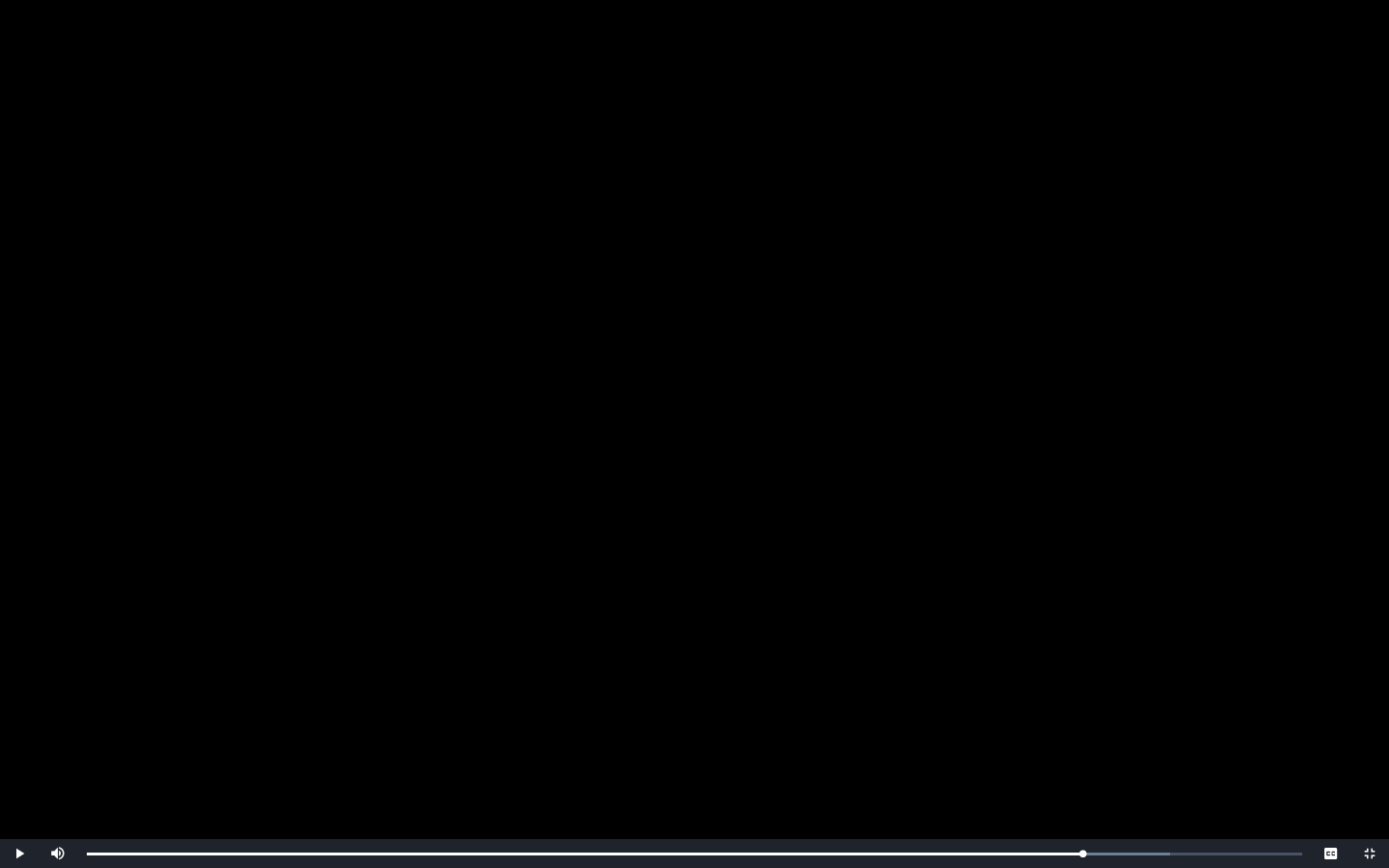 click at bounding box center (694, 434) 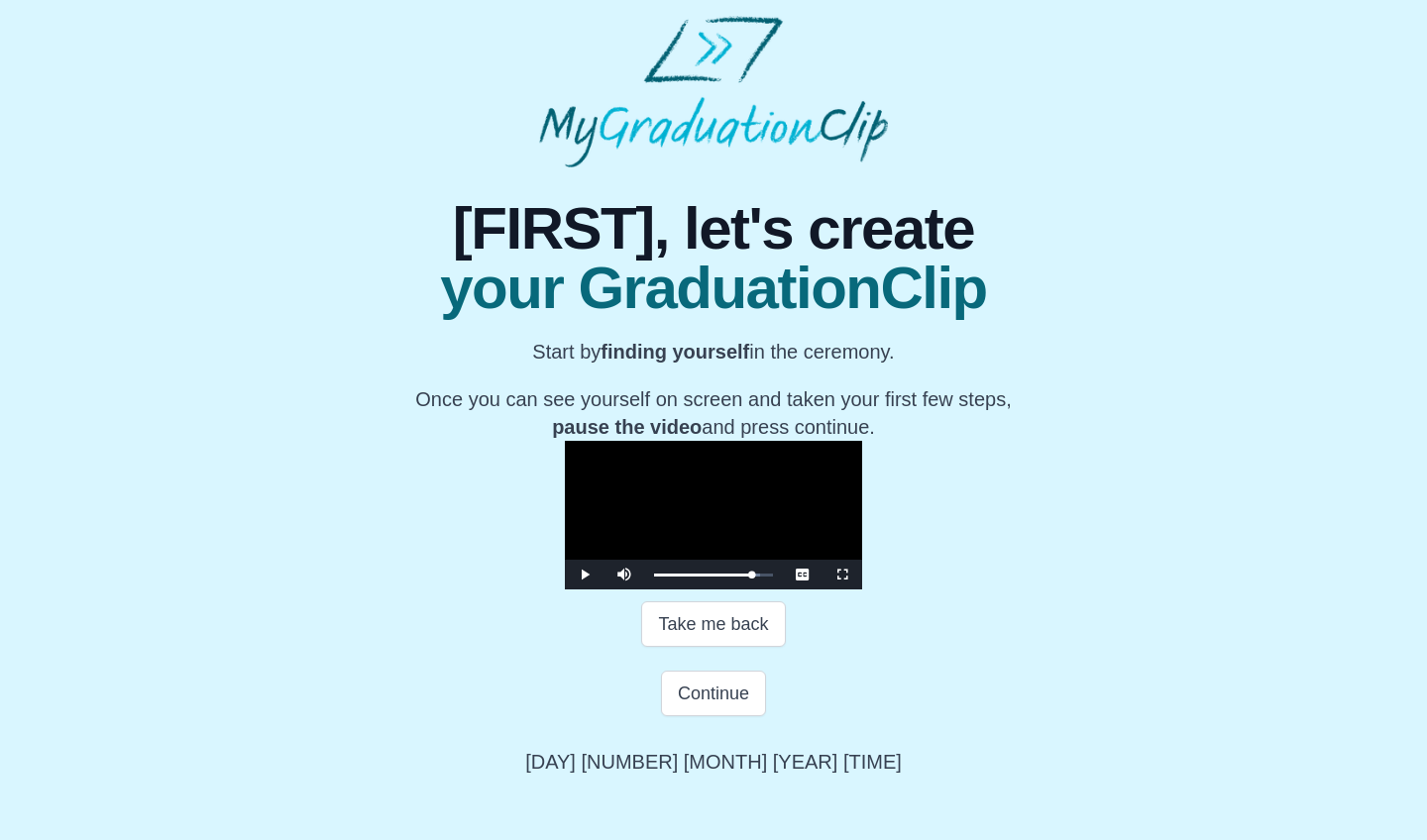 scroll, scrollTop: 205, scrollLeft: 0, axis: vertical 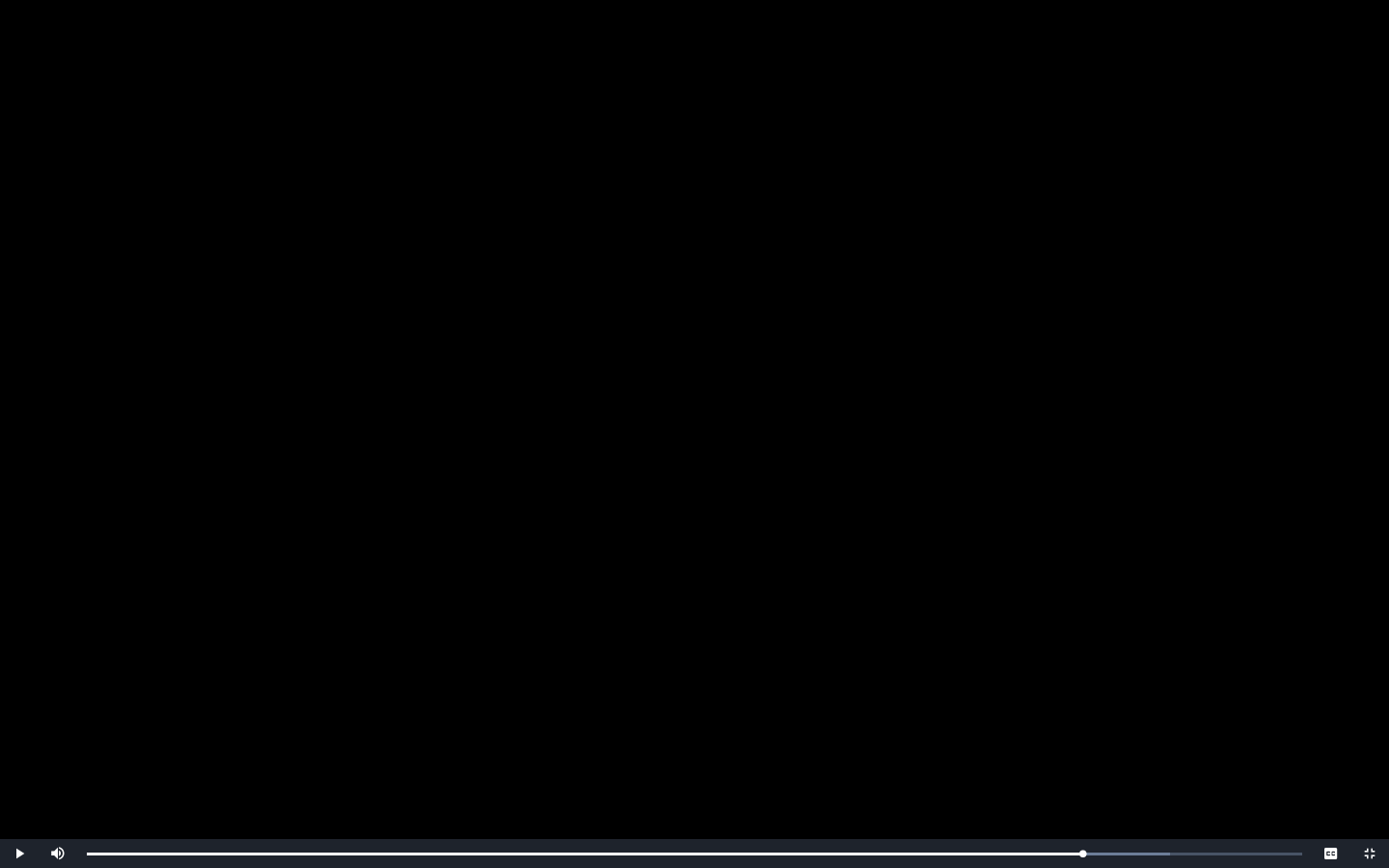 click at bounding box center [694, 434] 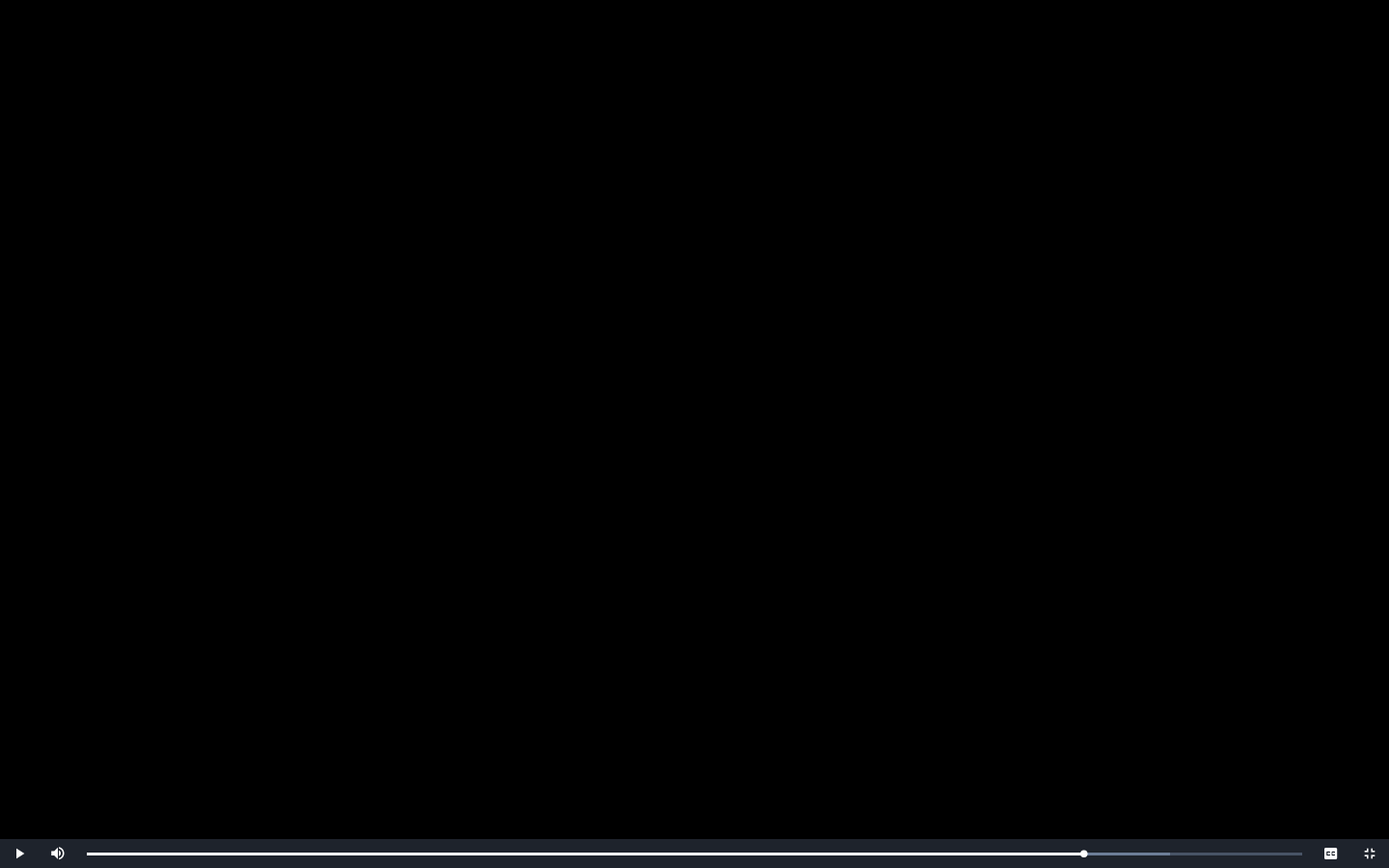 click at bounding box center (694, 434) 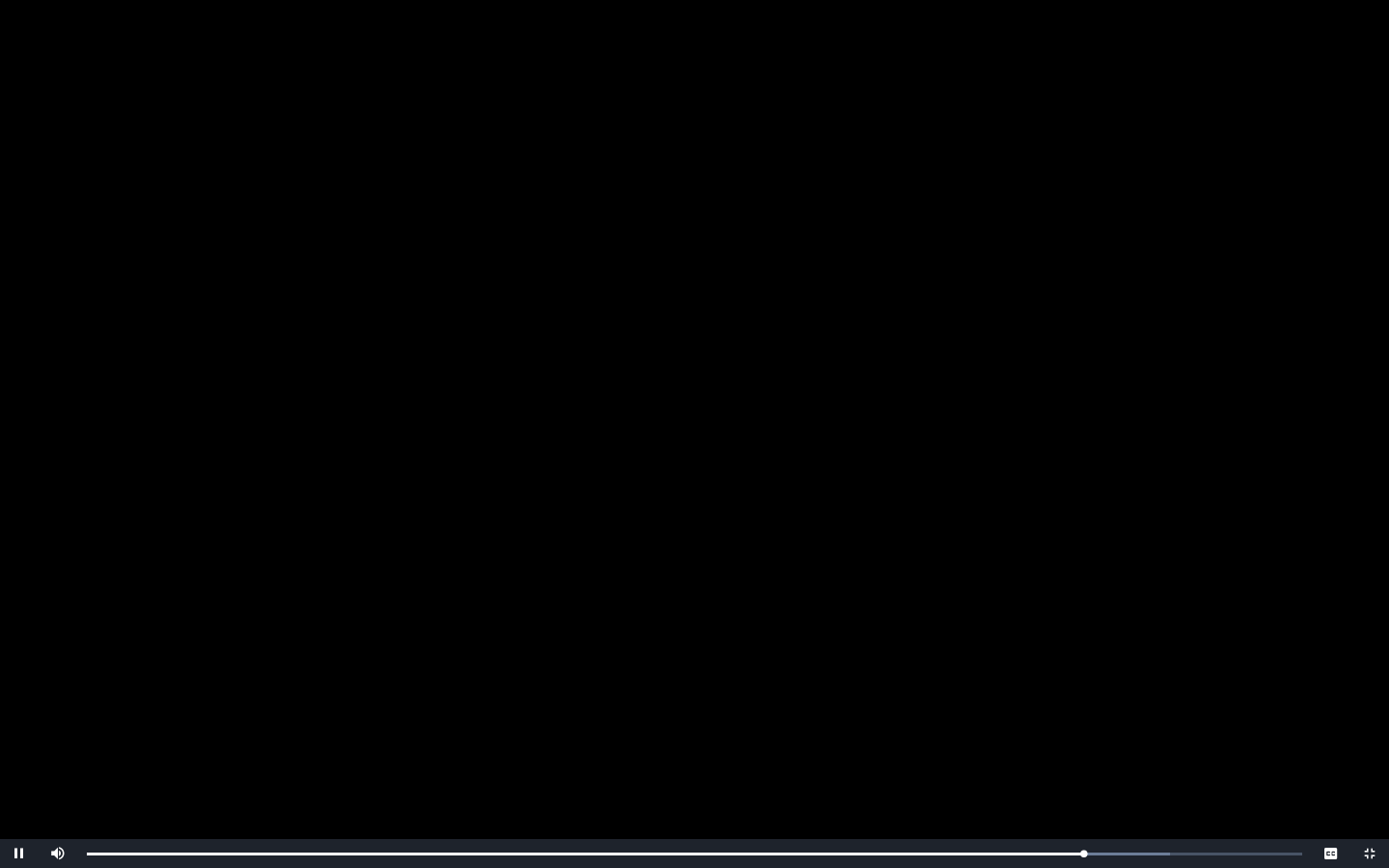 click at bounding box center (694, 434) 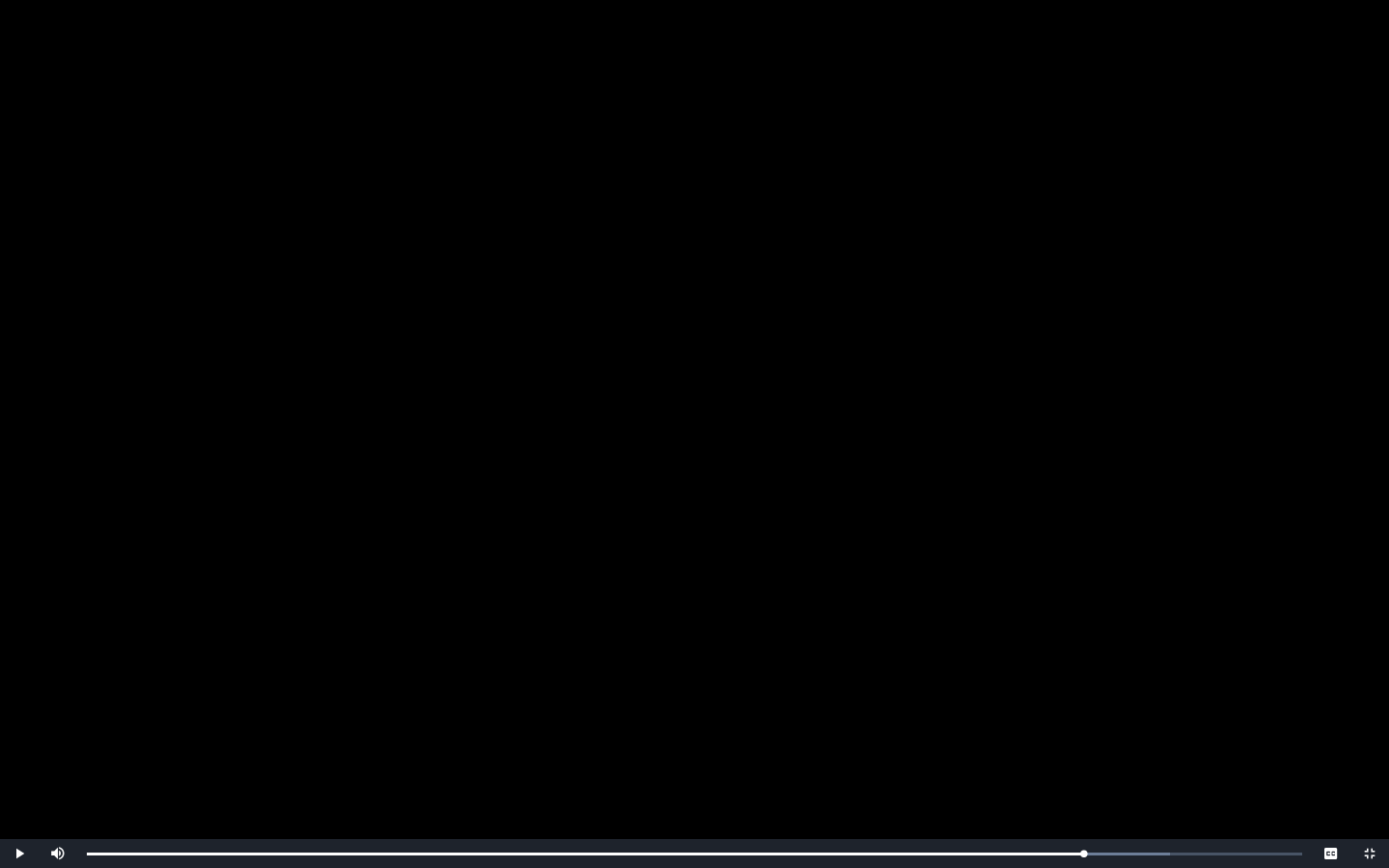 click at bounding box center [694, 434] 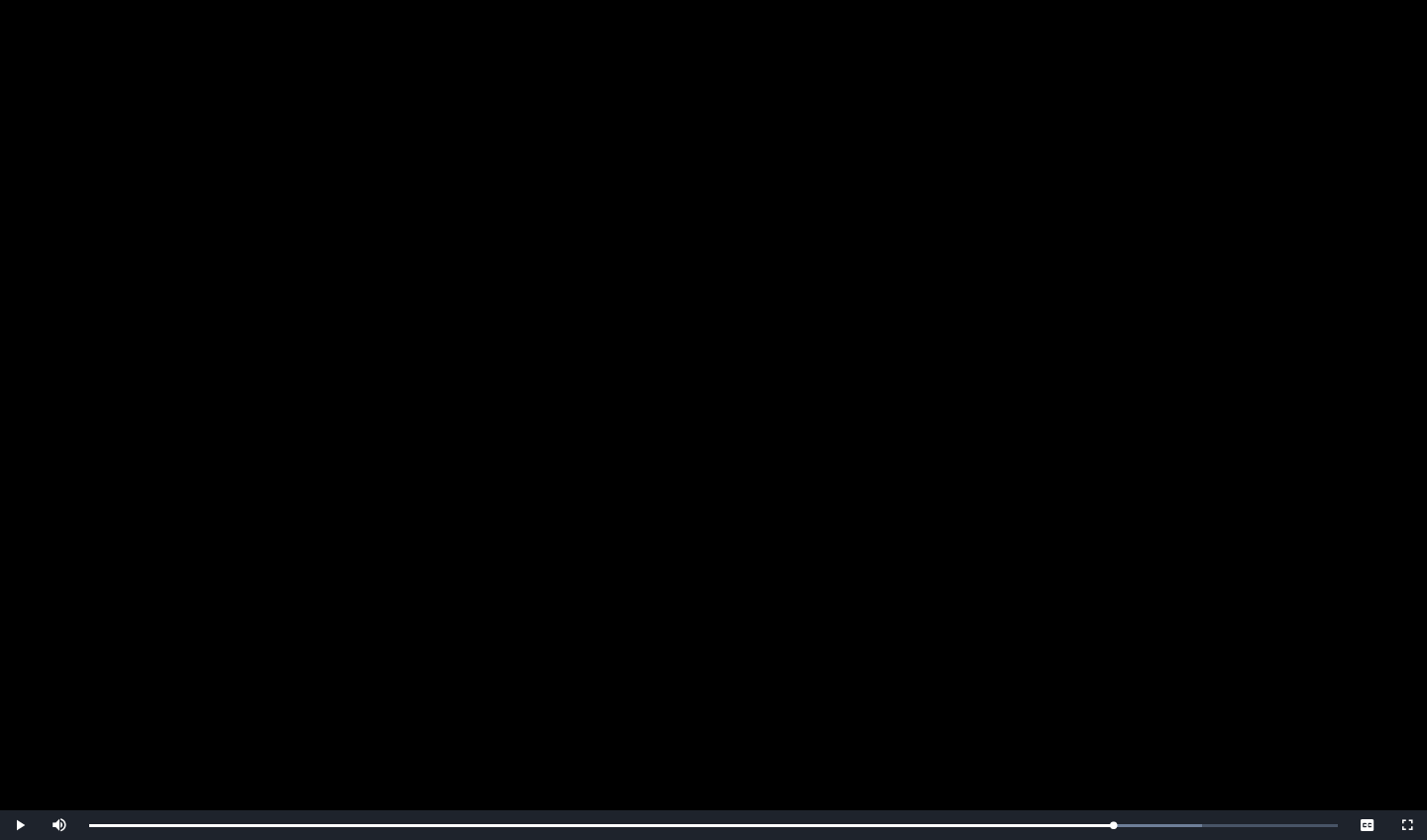 scroll, scrollTop: 205, scrollLeft: 0, axis: vertical 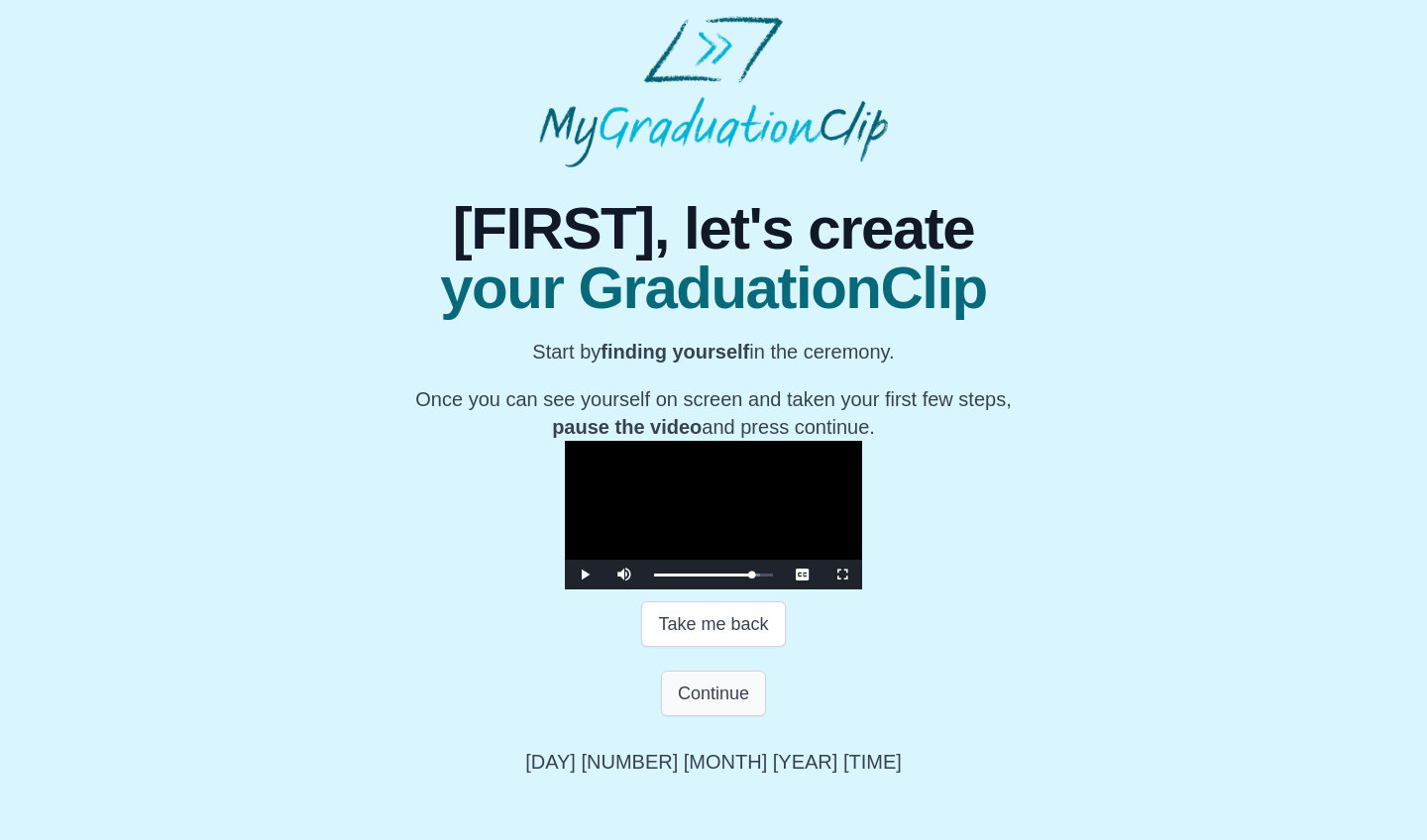 click on "Continue" at bounding box center [714, 693] 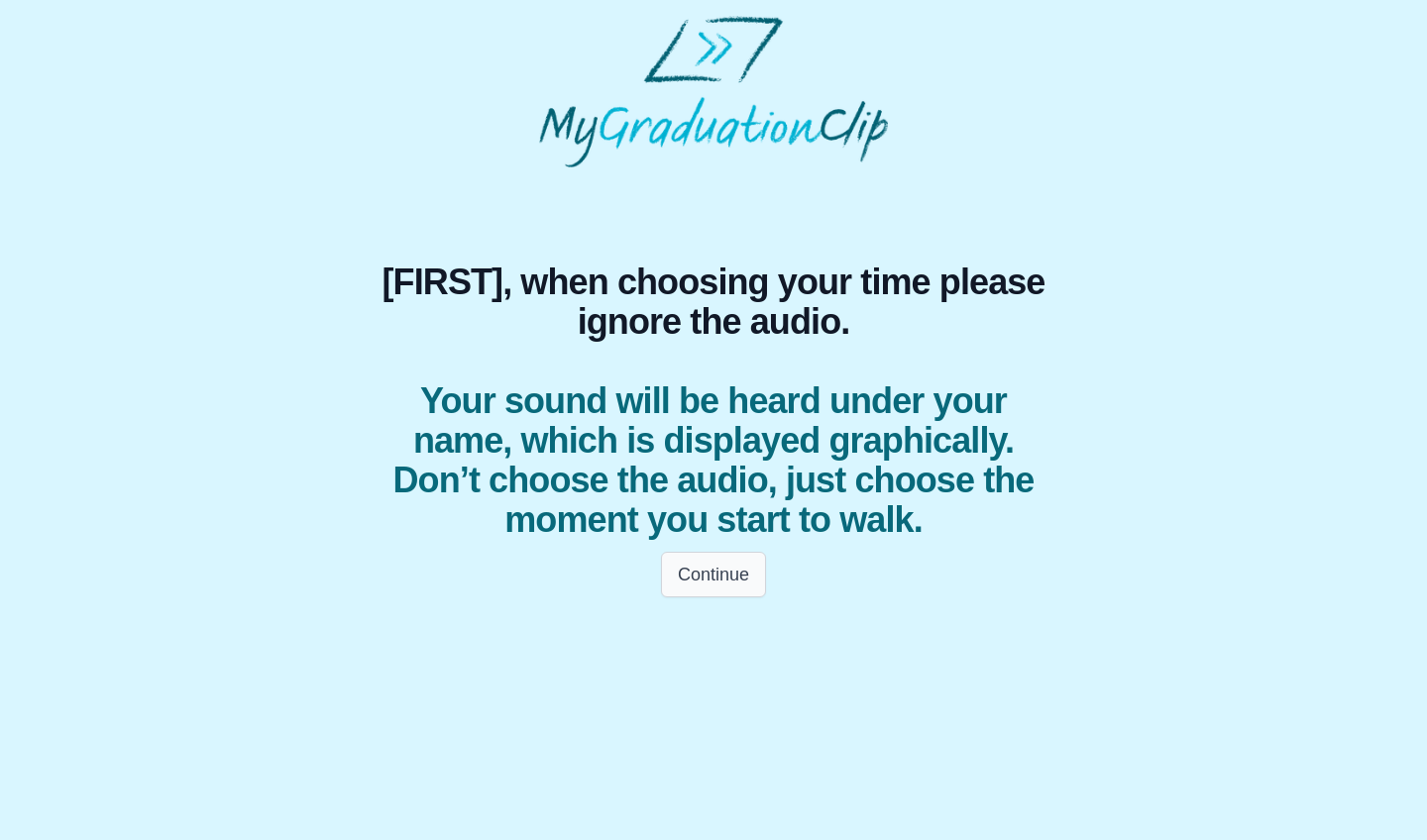 click on "Continue" at bounding box center (714, 575) 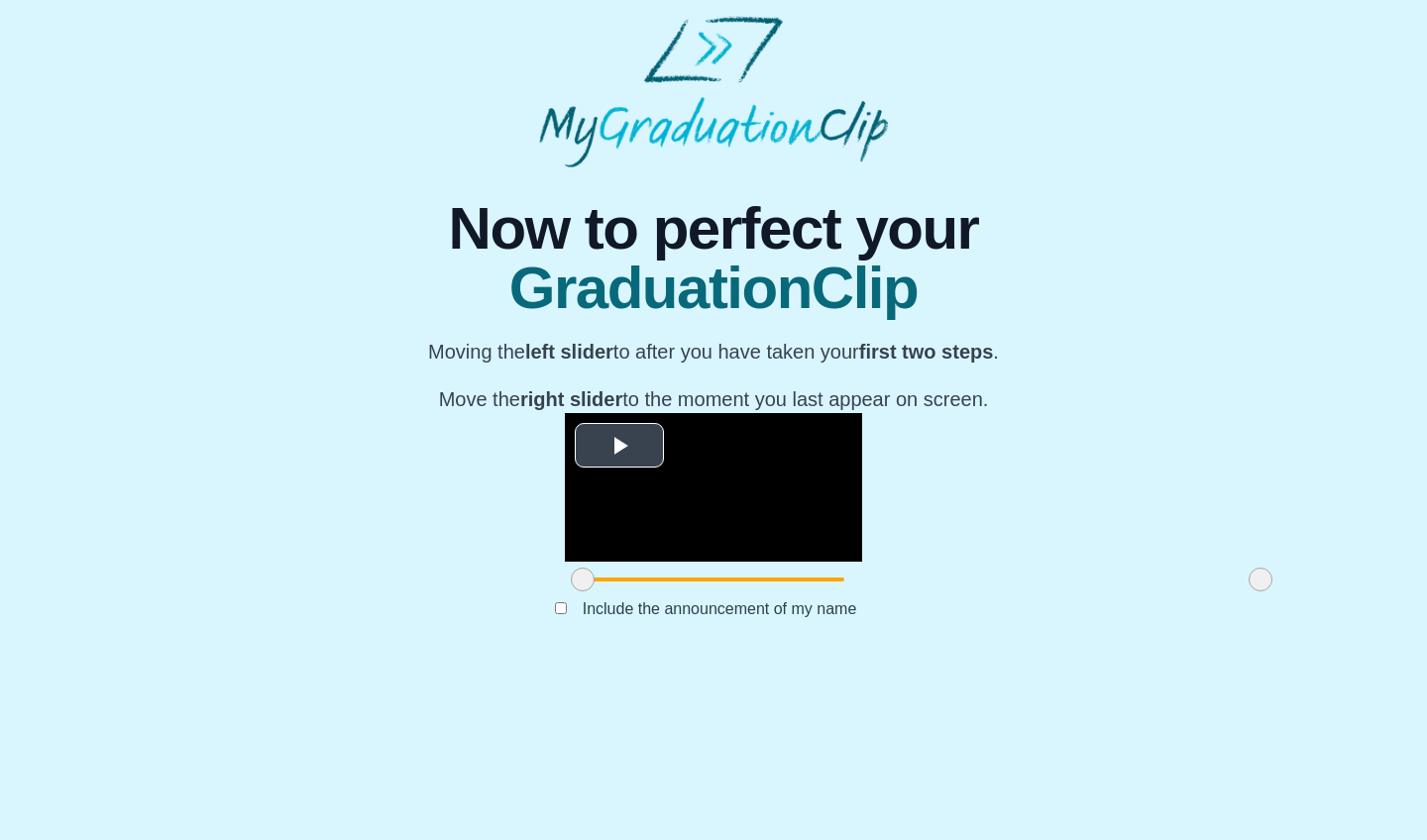 scroll, scrollTop: 88, scrollLeft: 0, axis: vertical 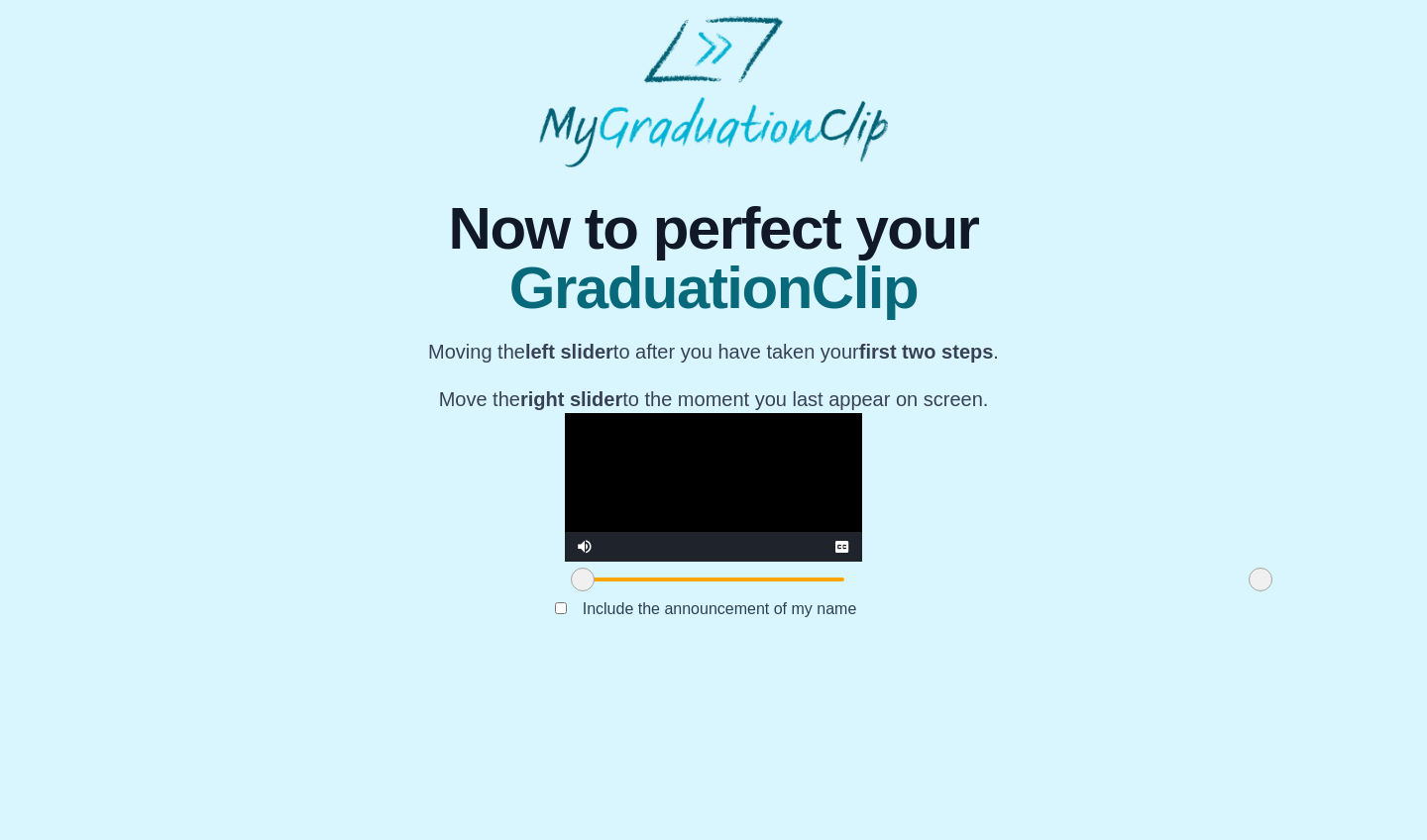 click at bounding box center [714, 487] 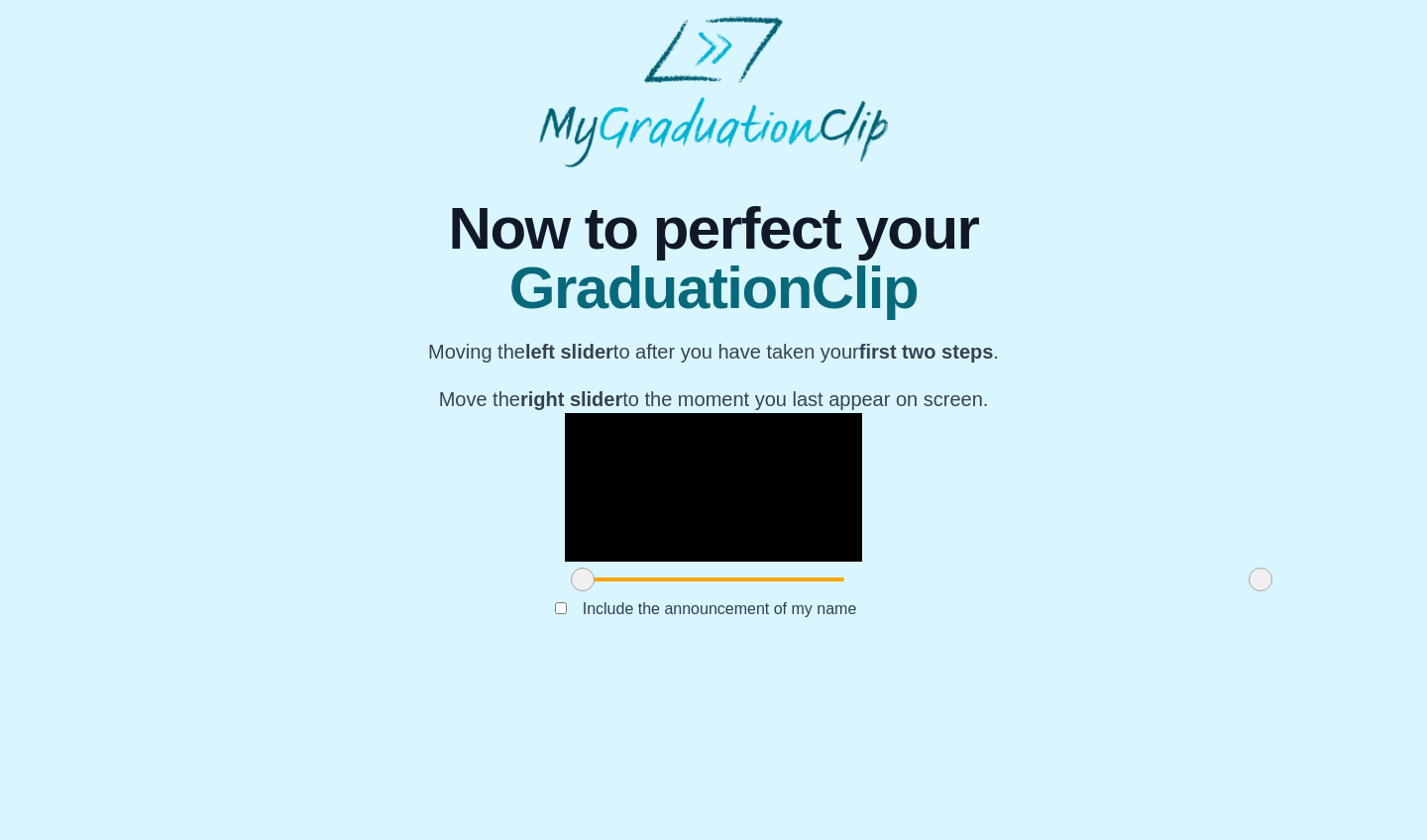 click at bounding box center [714, 487] 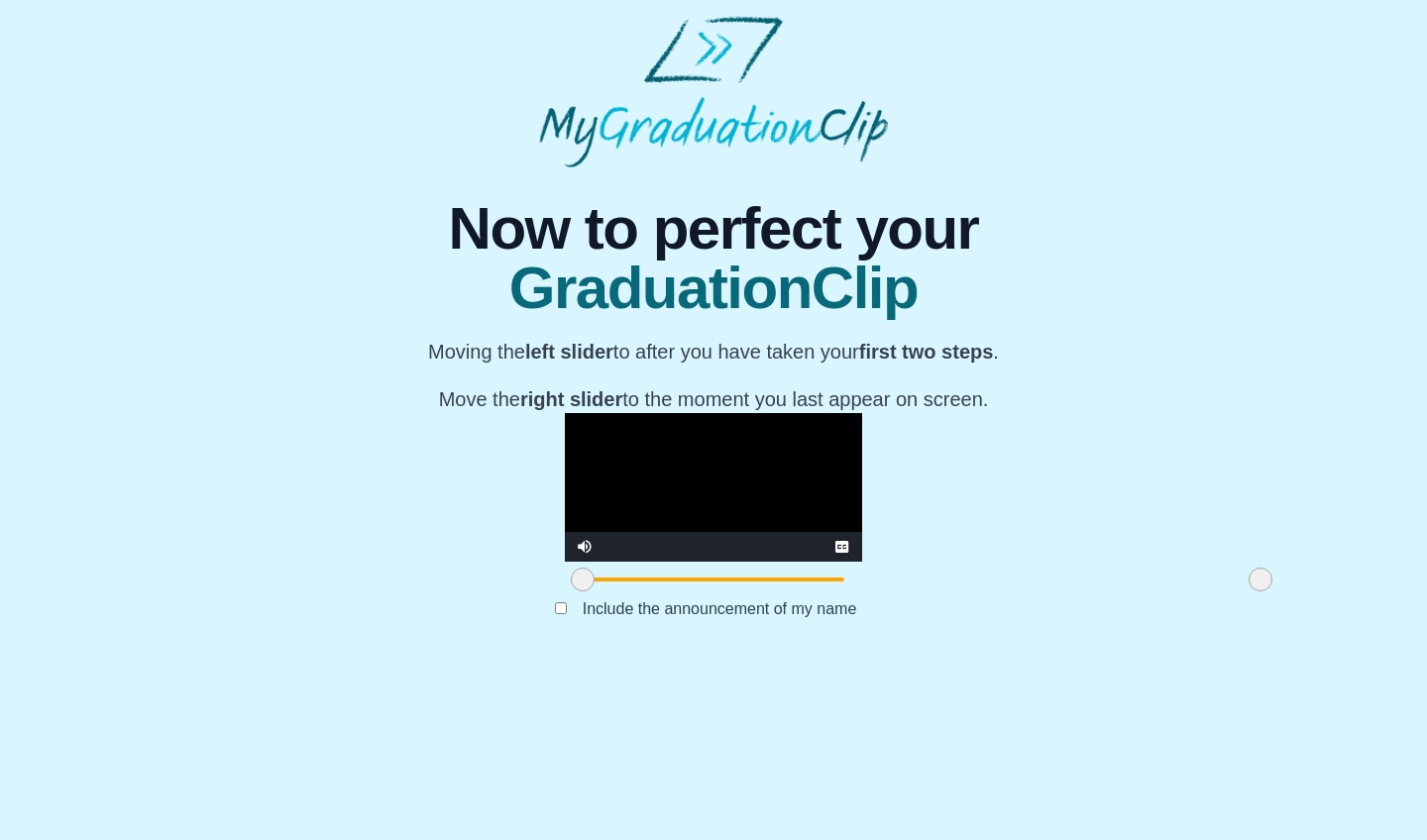 click at bounding box center [714, 487] 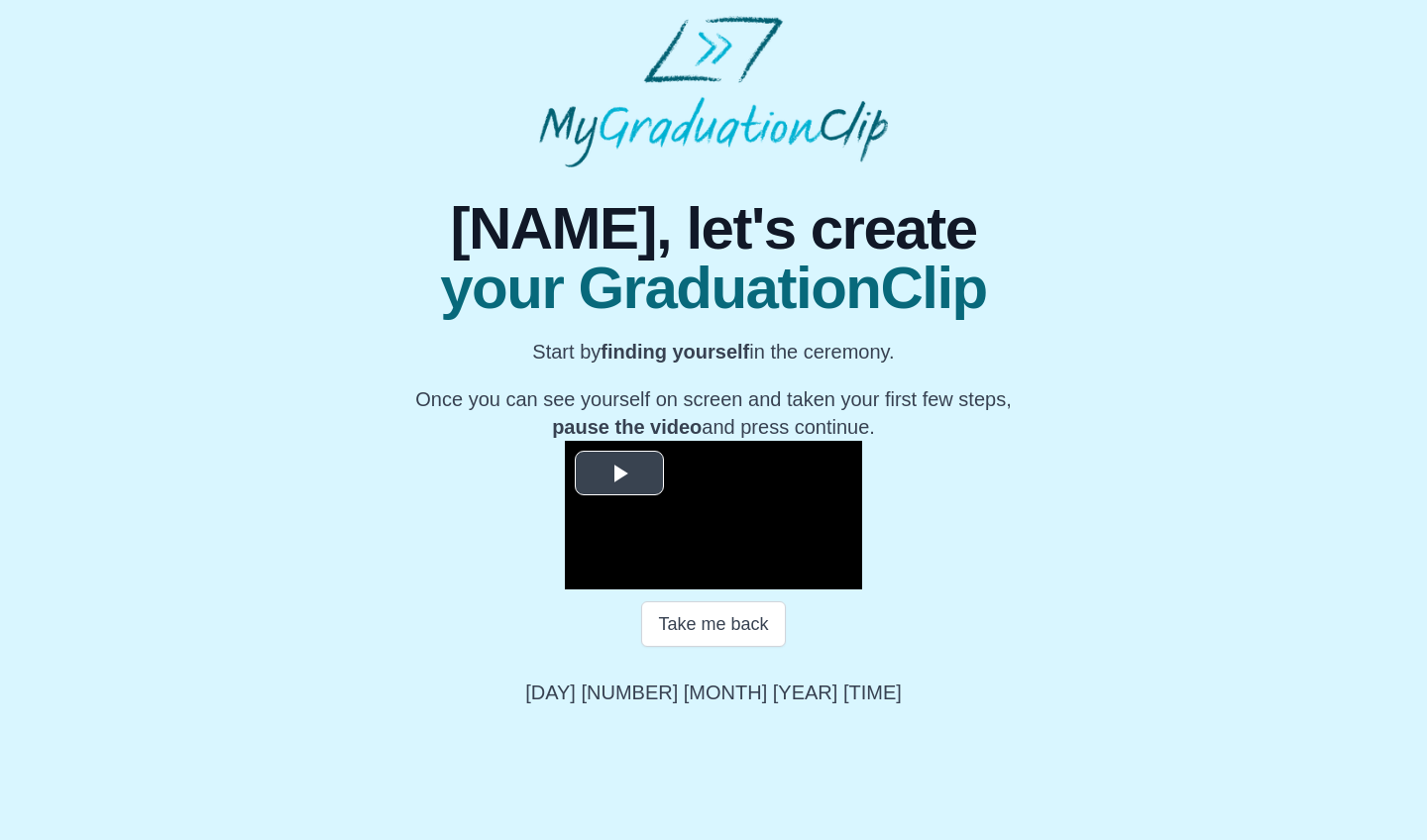 scroll, scrollTop: 136, scrollLeft: 0, axis: vertical 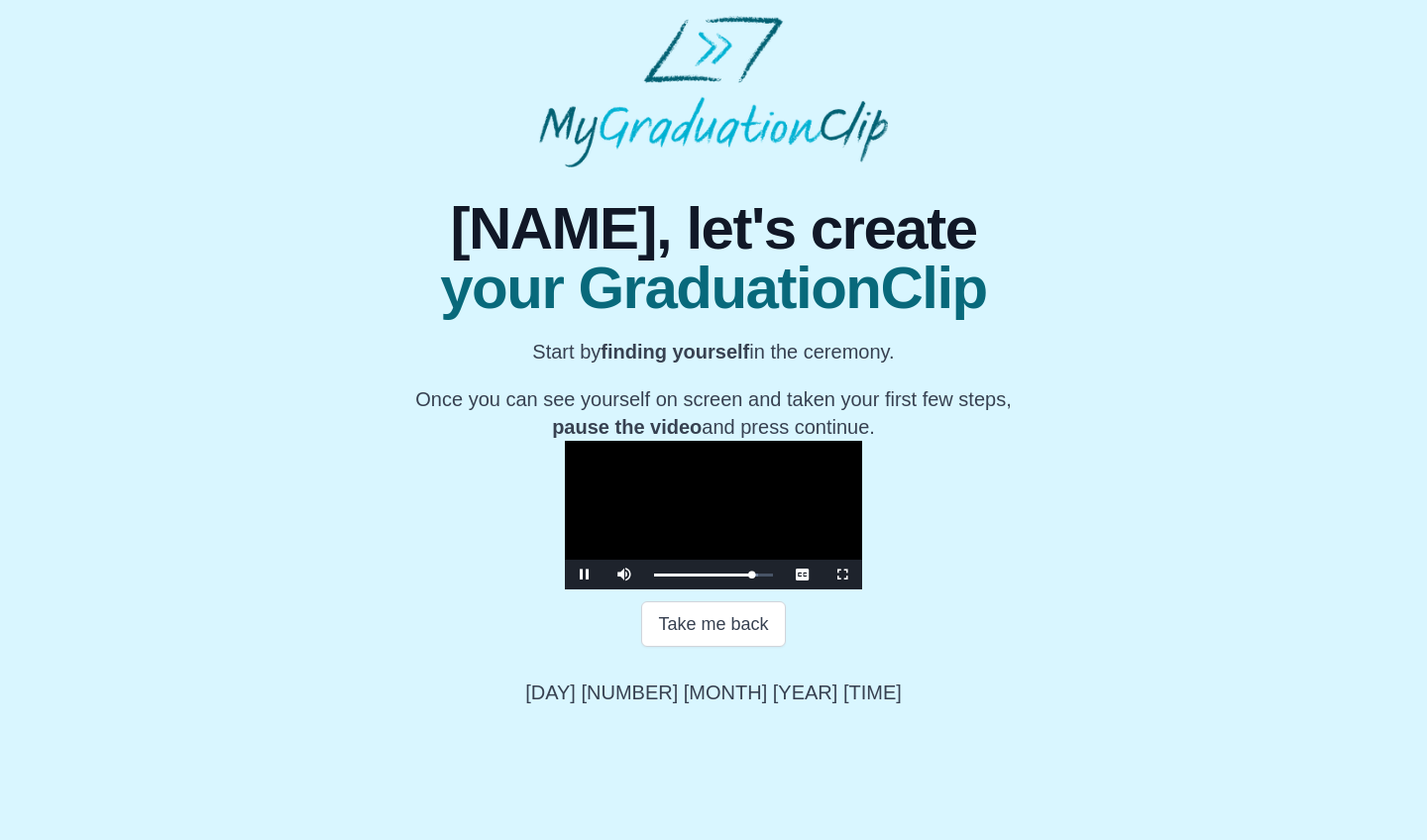 click at bounding box center [714, 515] 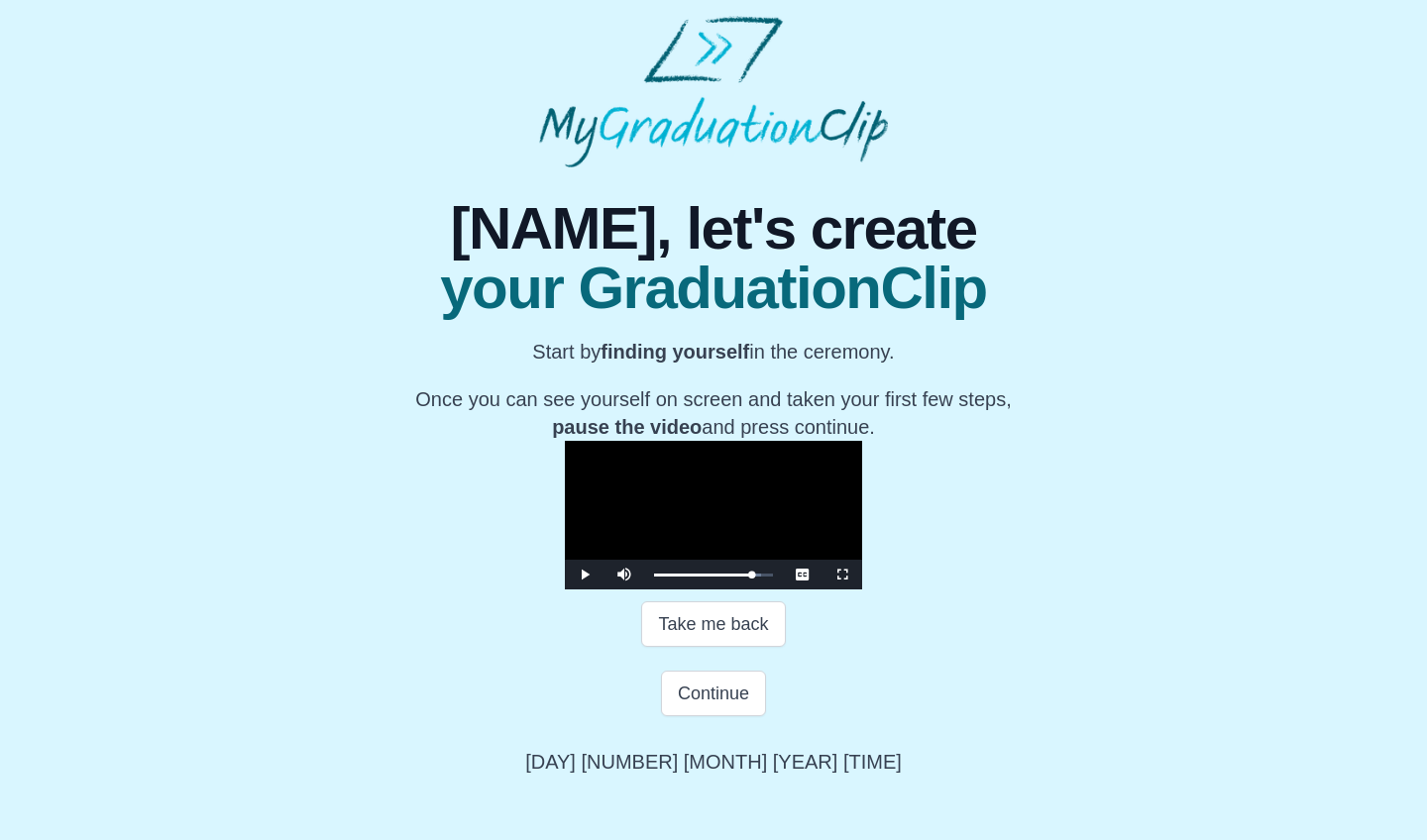 click at bounding box center [714, 515] 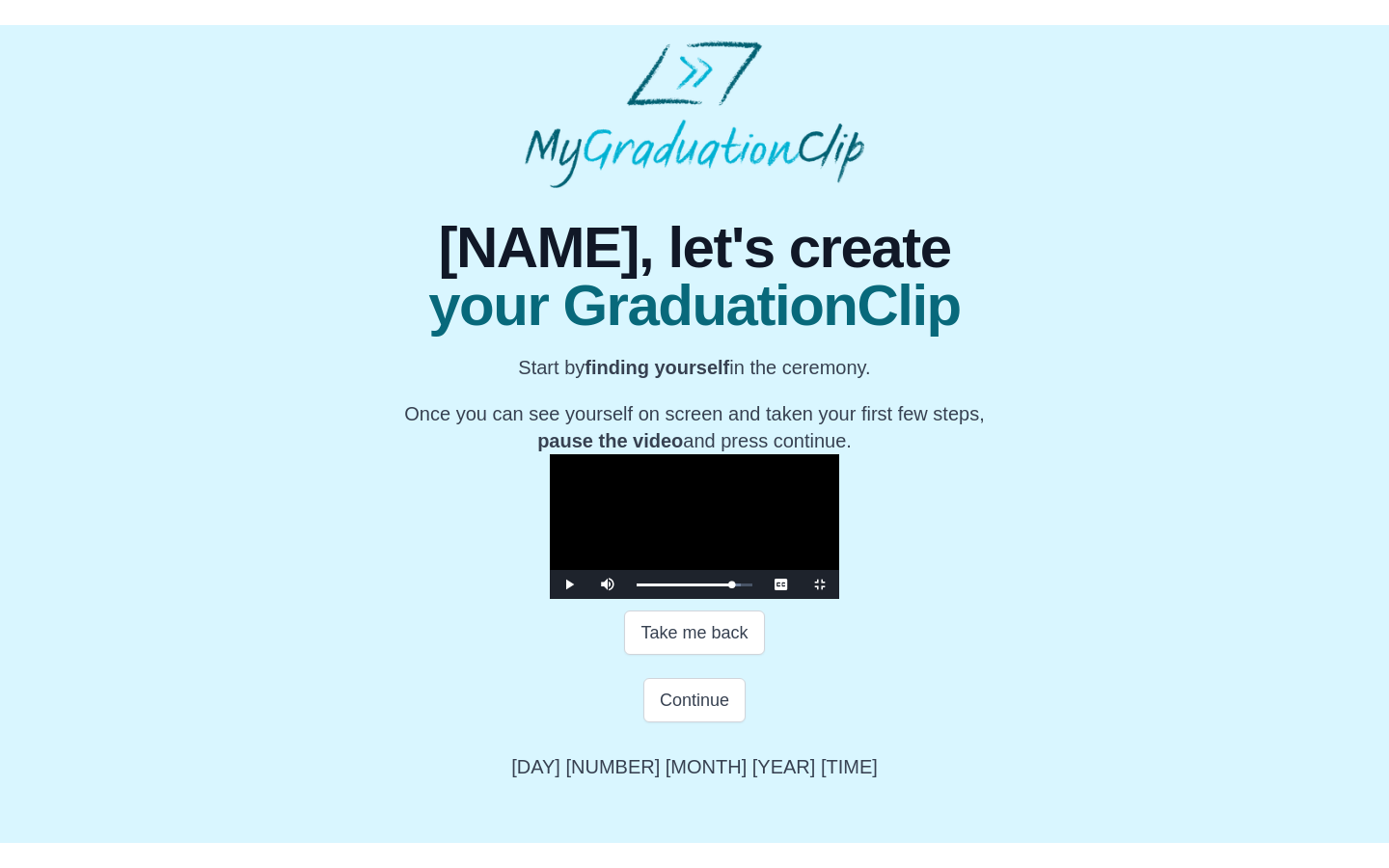 scroll, scrollTop: 0, scrollLeft: 0, axis: both 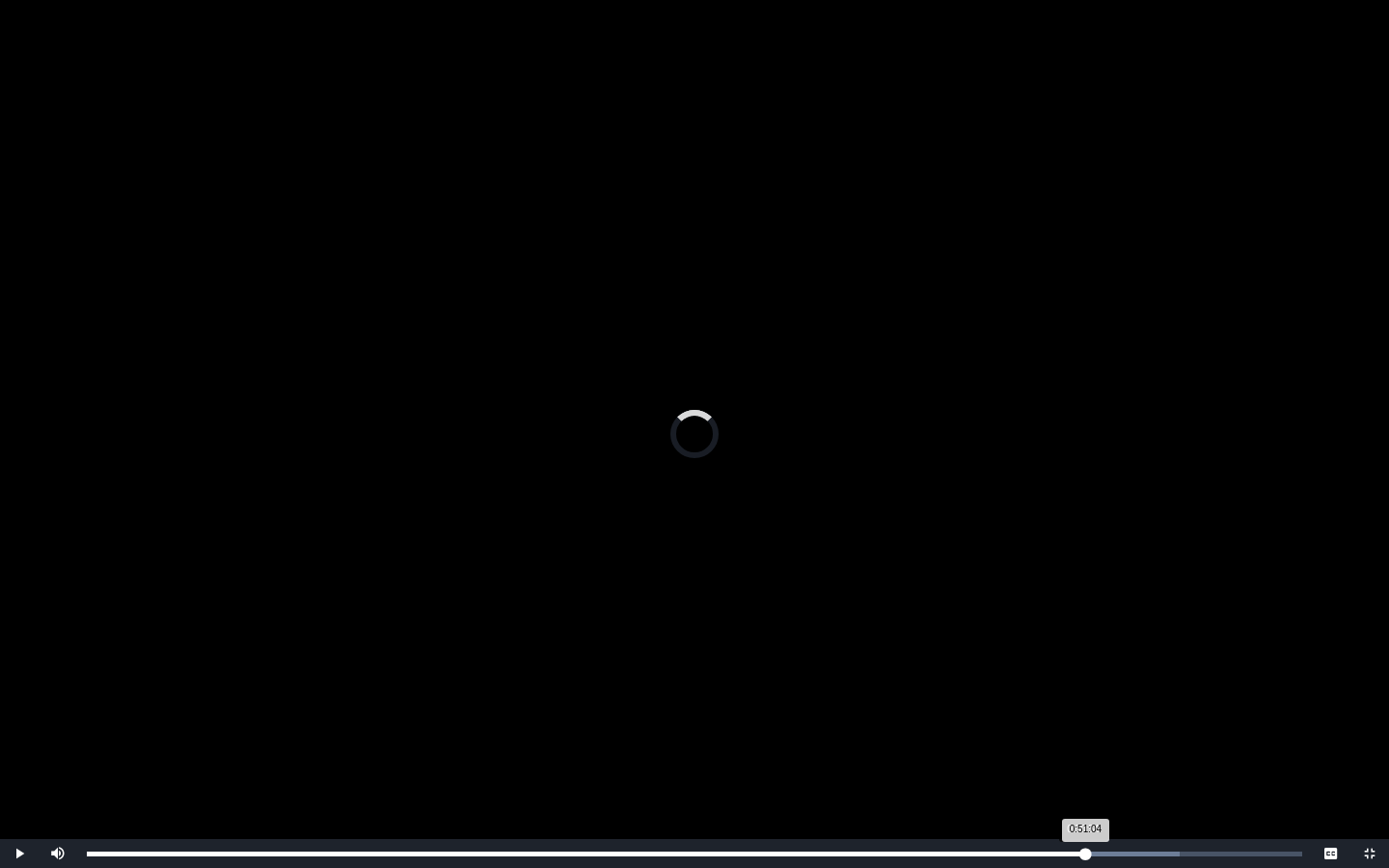 click on "0:51:04 Progress : 0%" at bounding box center [586, 854] 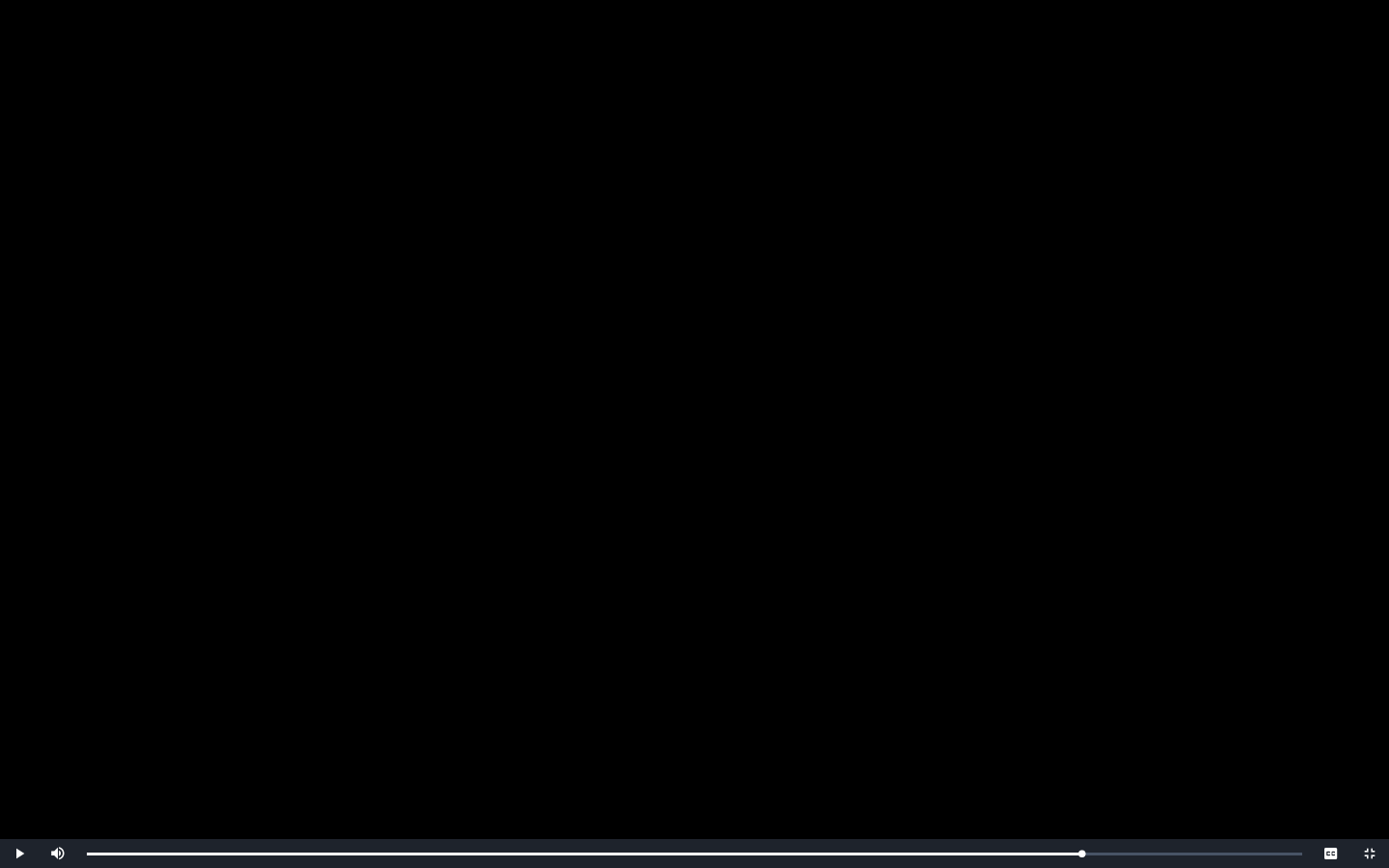 click at bounding box center [694, 434] 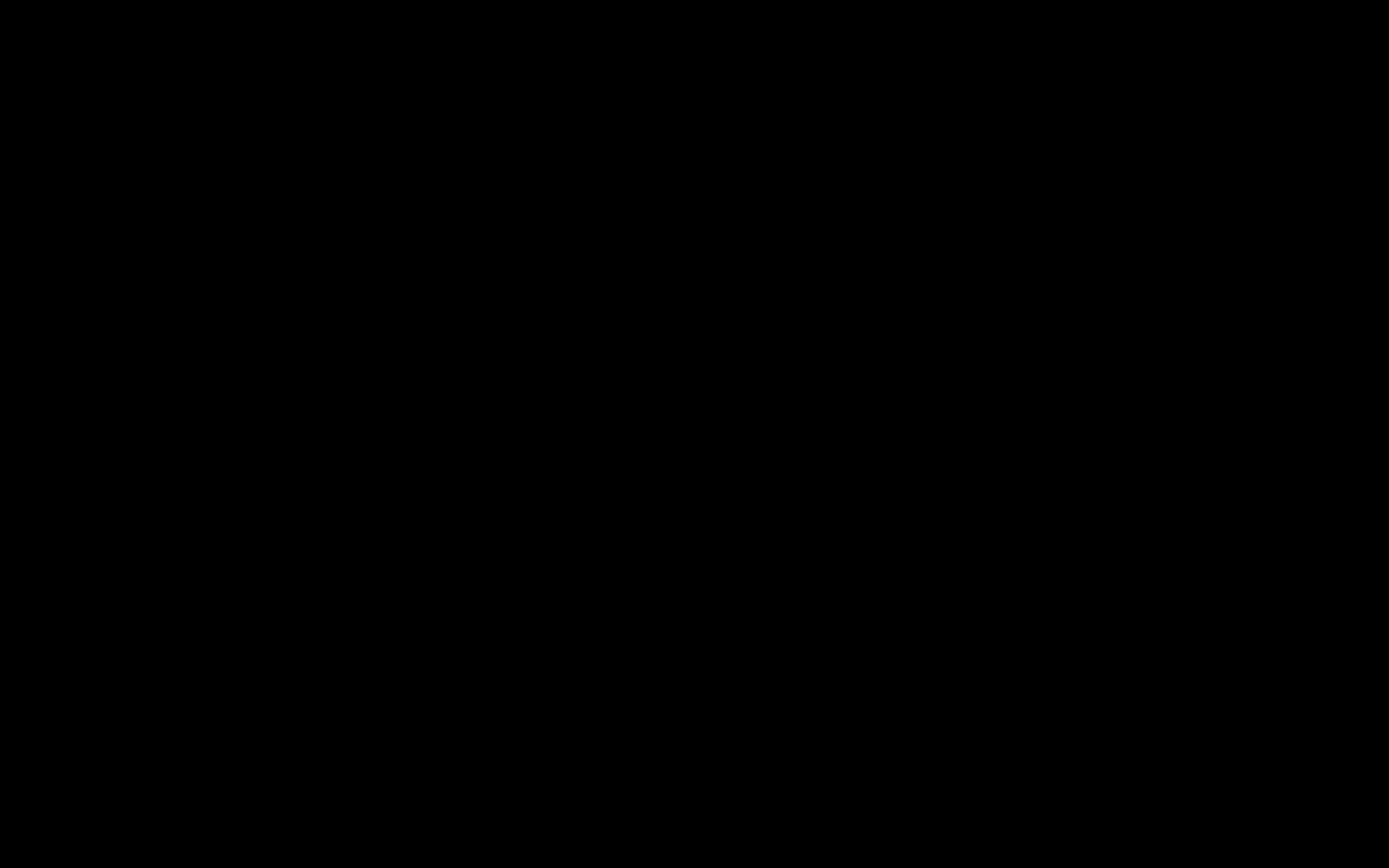 click at bounding box center [694, 434] 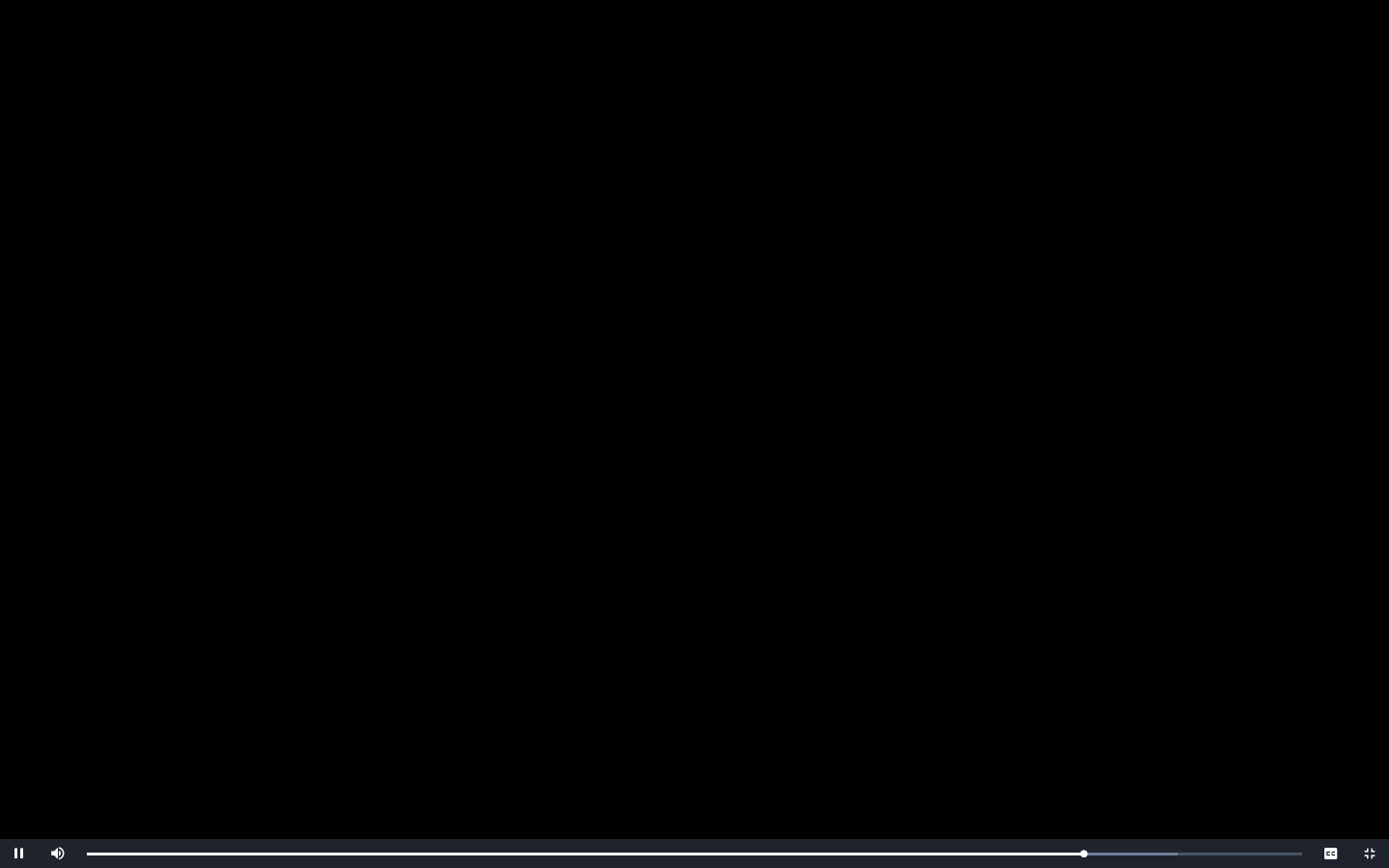 click at bounding box center (694, 434) 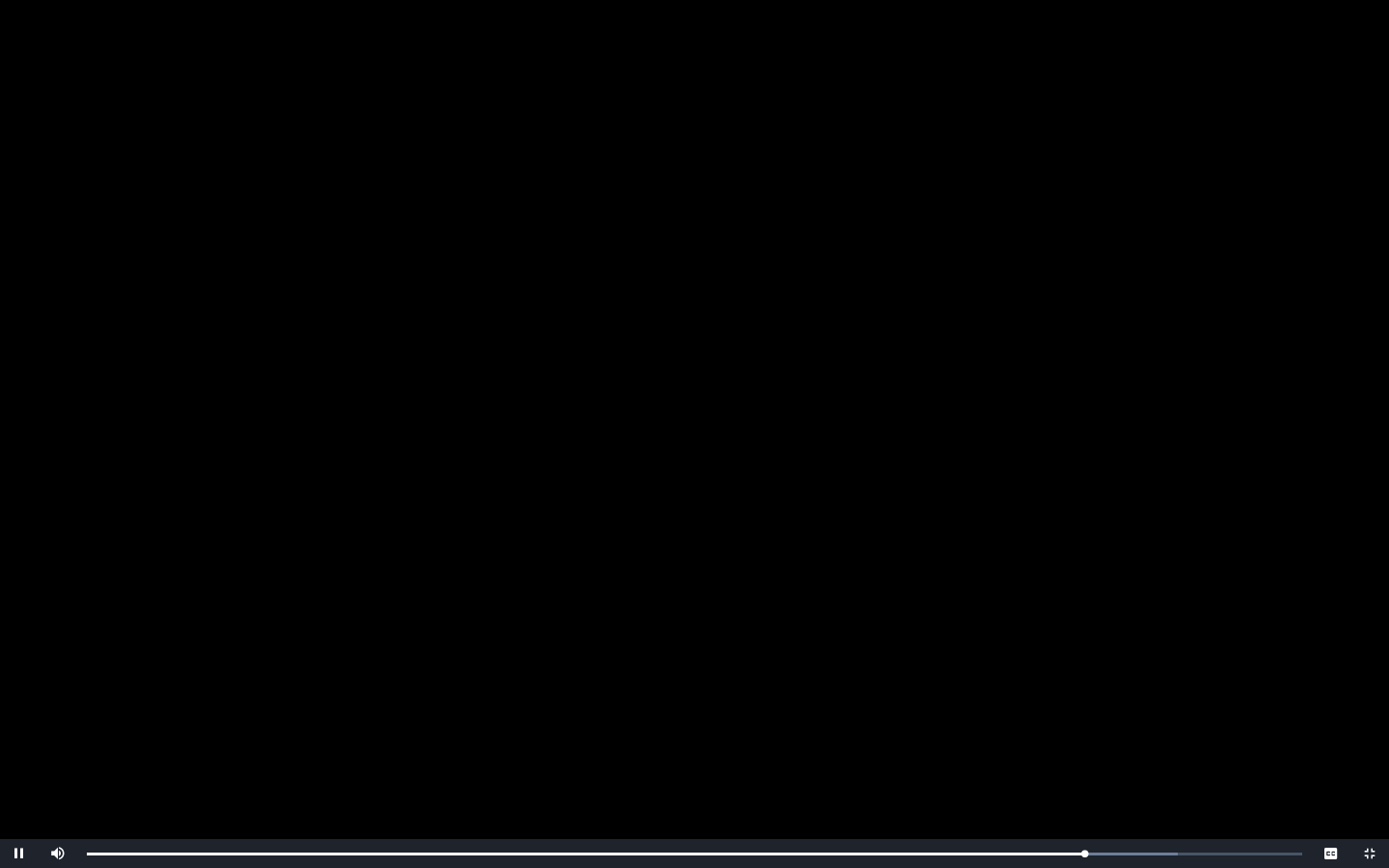 click at bounding box center (694, 434) 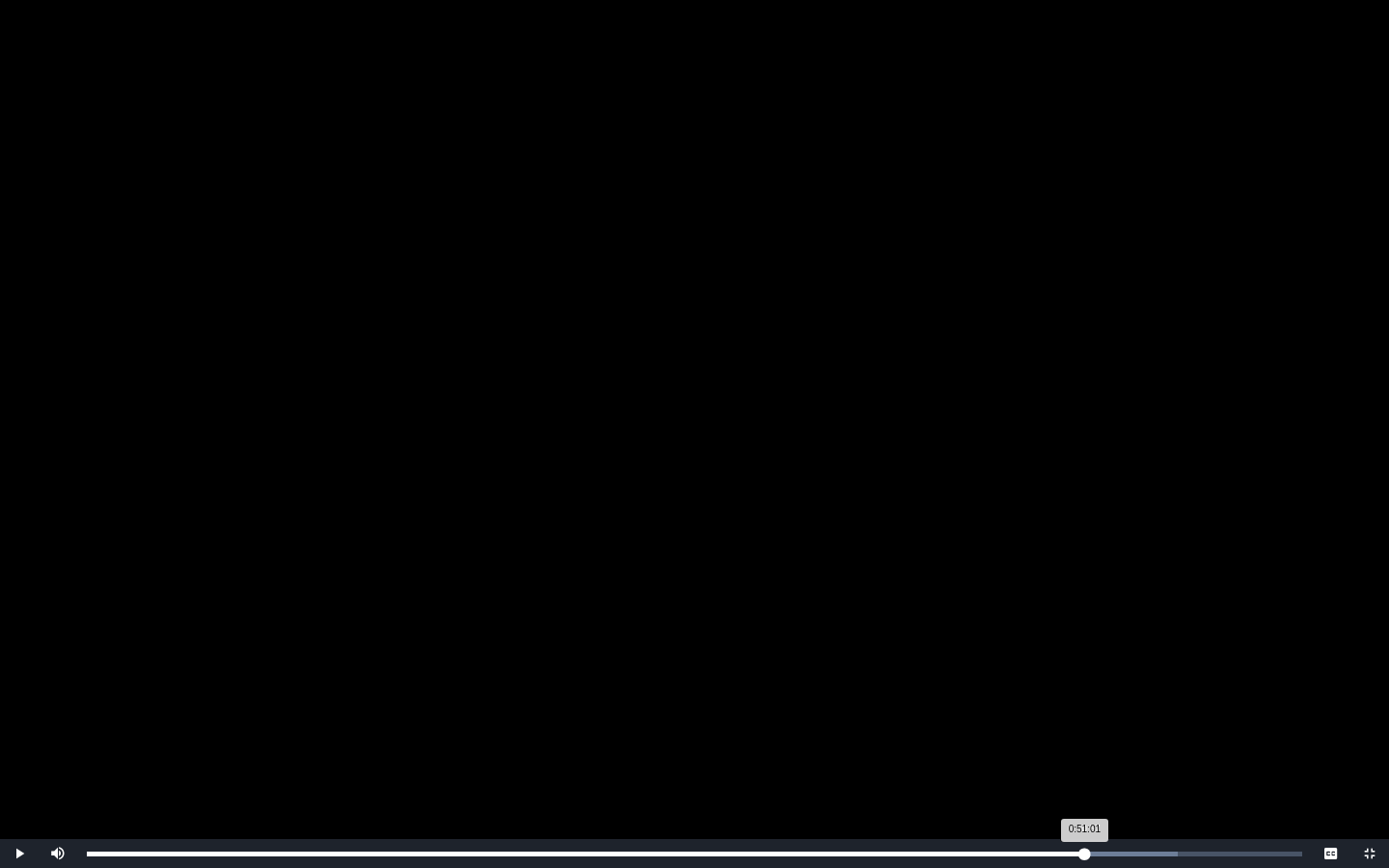 click on "0:51:01 Progress : 0%" at bounding box center (586, 854) 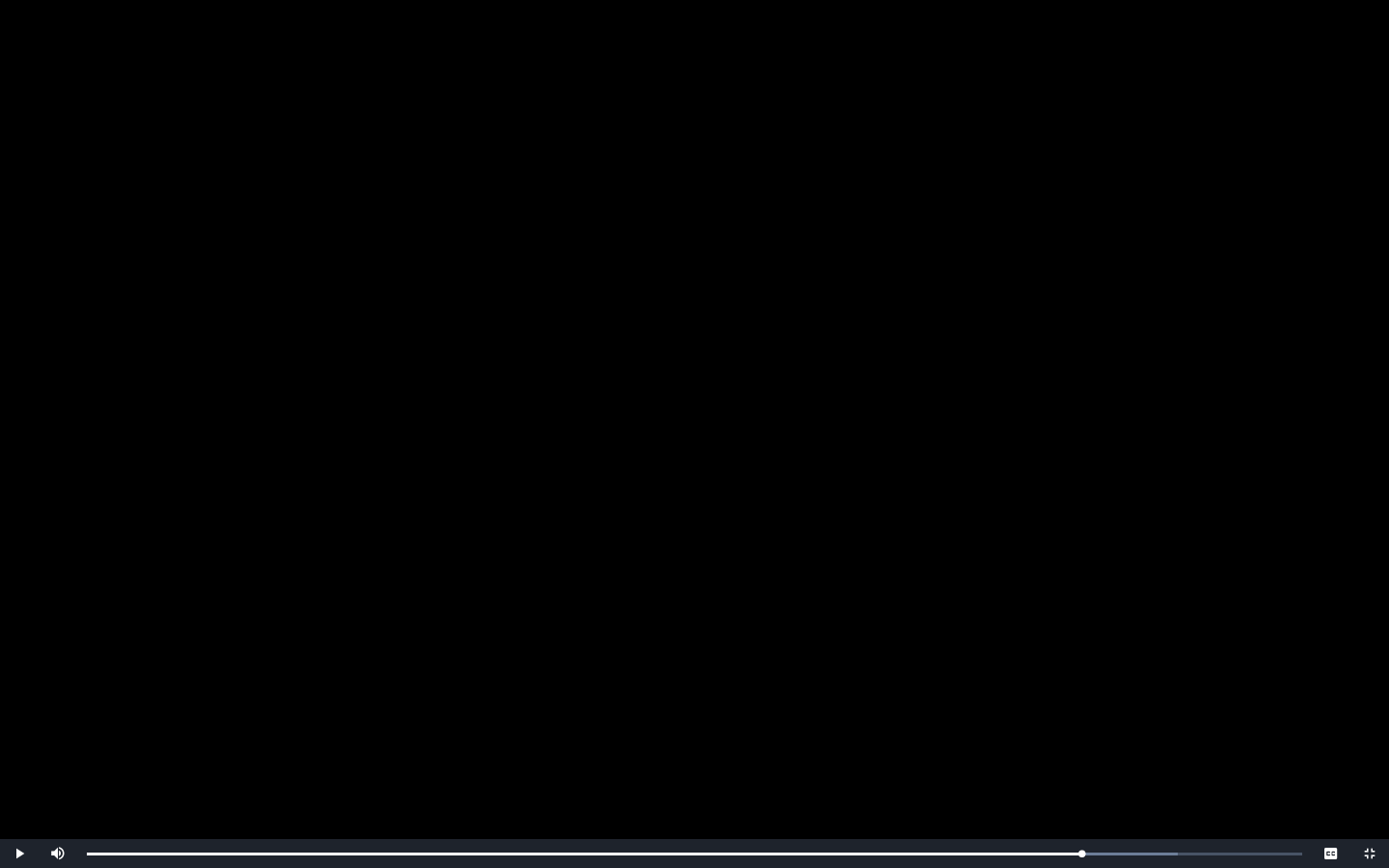 click at bounding box center [694, 434] 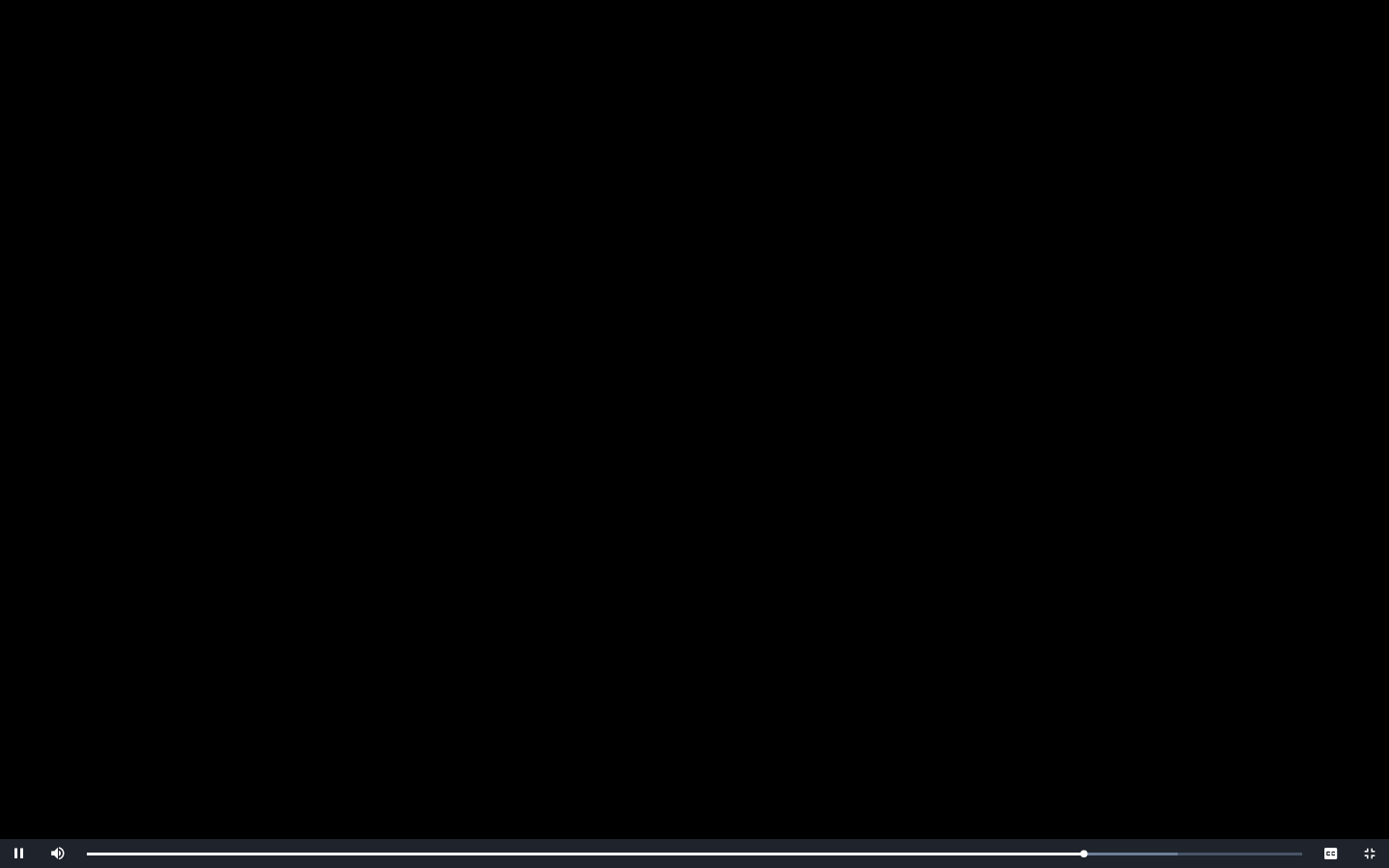 click at bounding box center (19, 854) 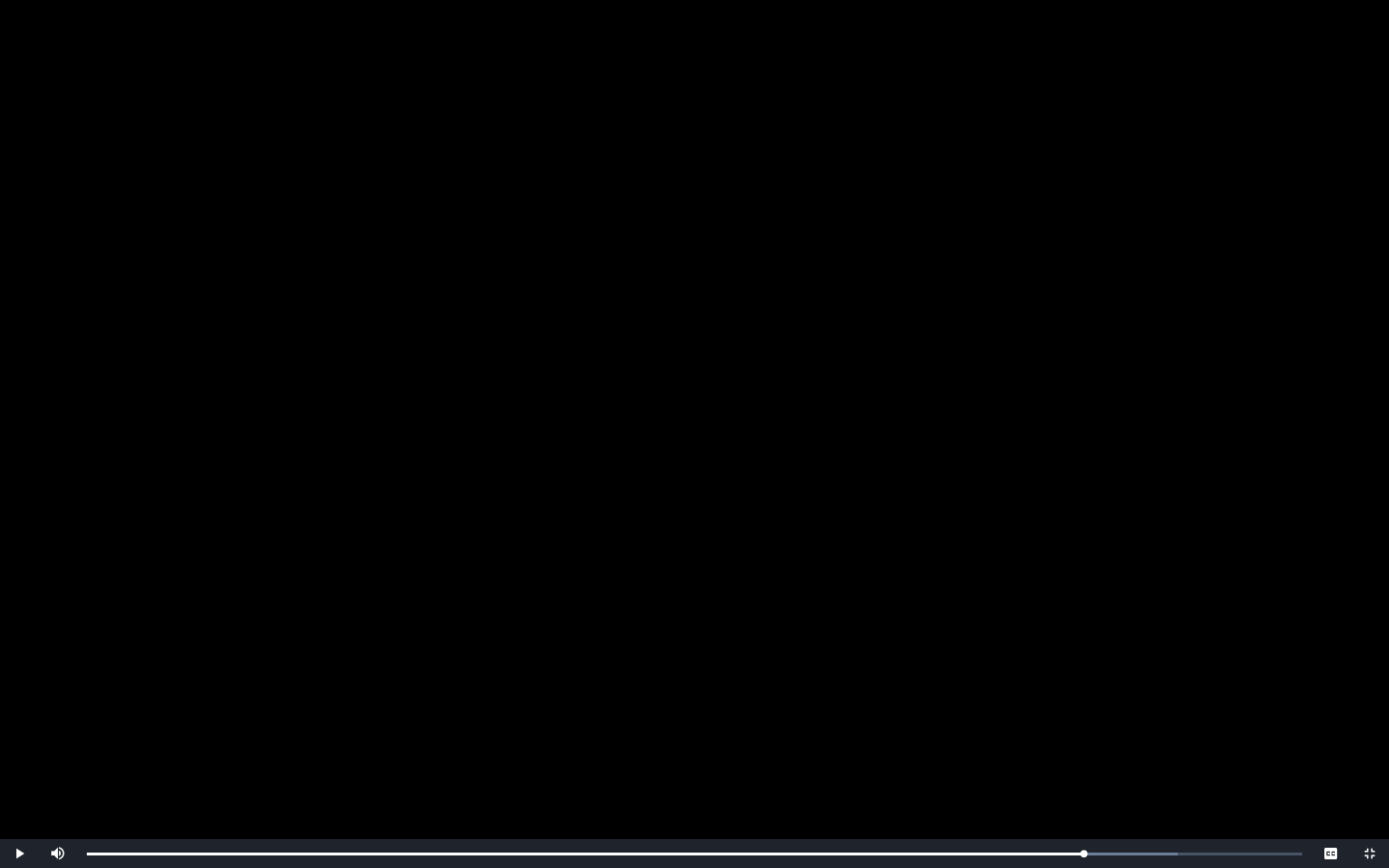 click at bounding box center (1370, 854) 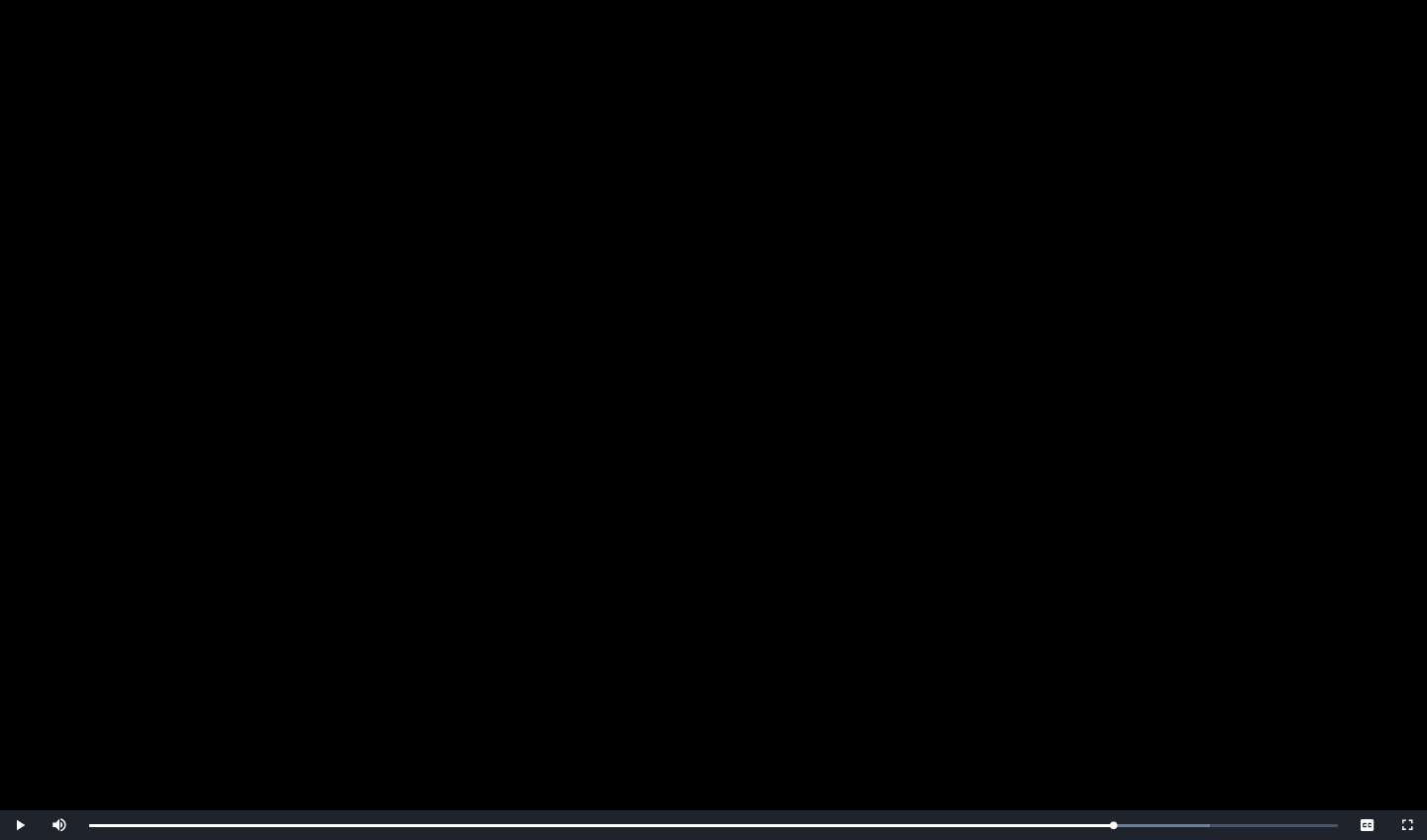 scroll, scrollTop: 187, scrollLeft: 0, axis: vertical 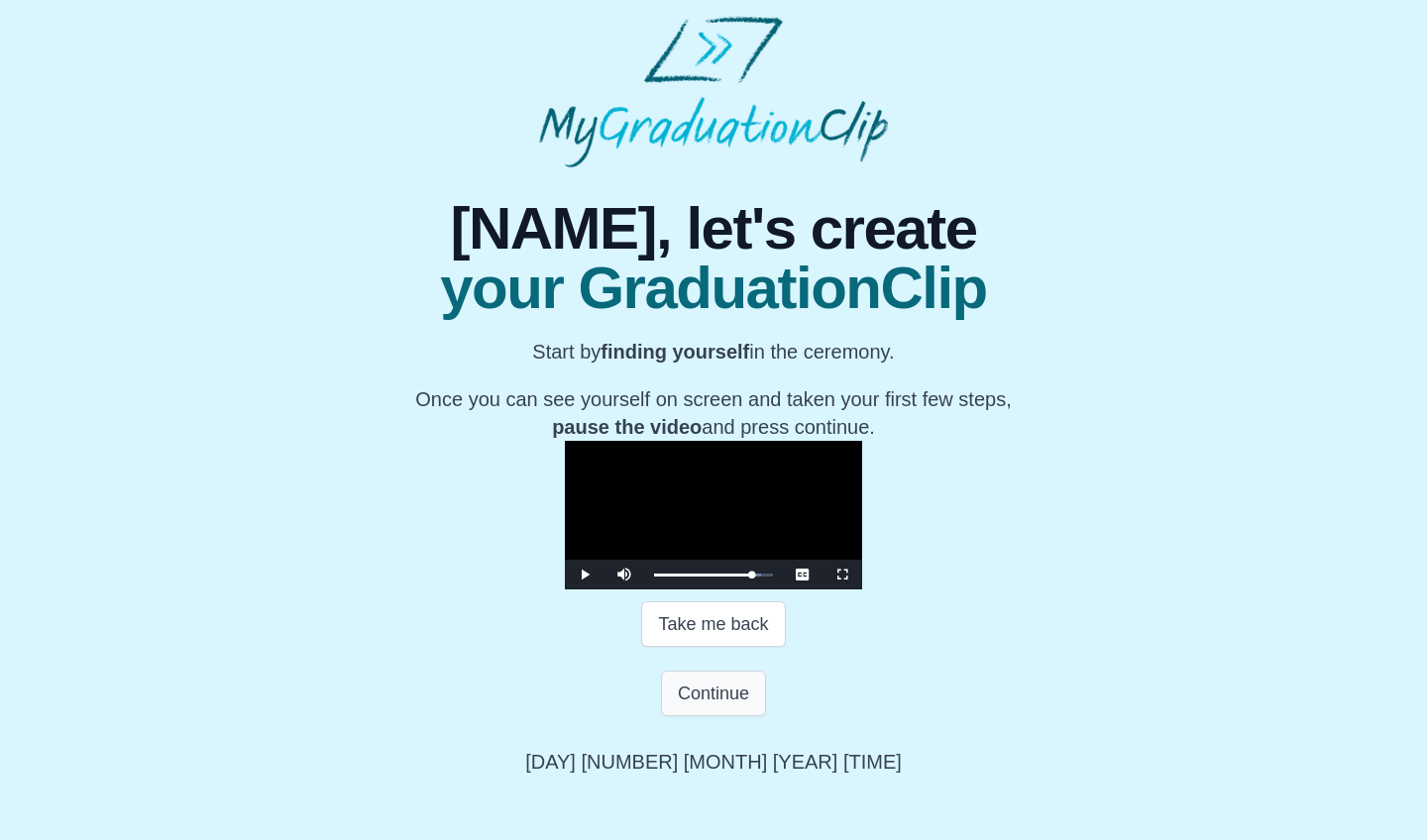 click on "Continue" at bounding box center [714, 693] 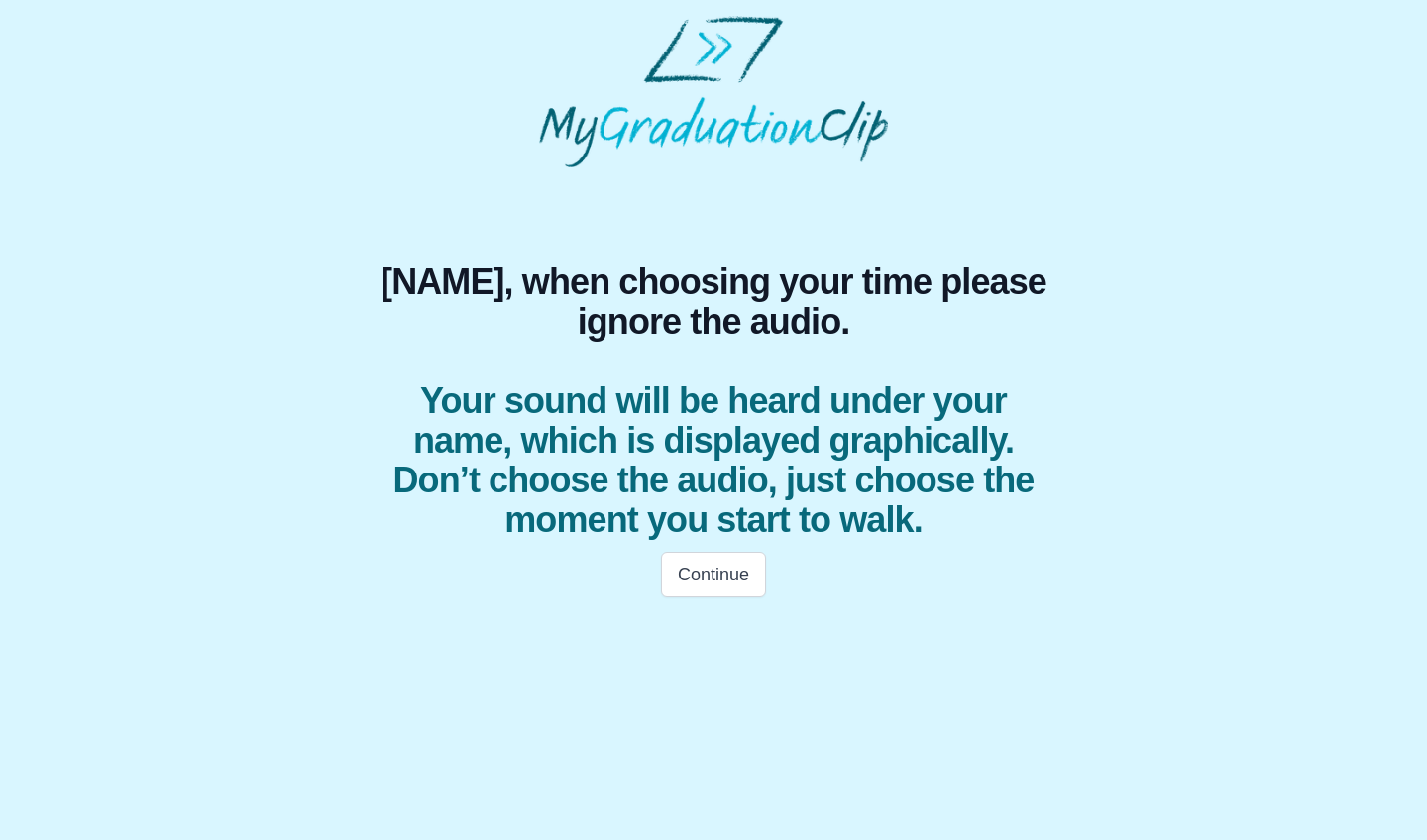 scroll, scrollTop: 0, scrollLeft: 0, axis: both 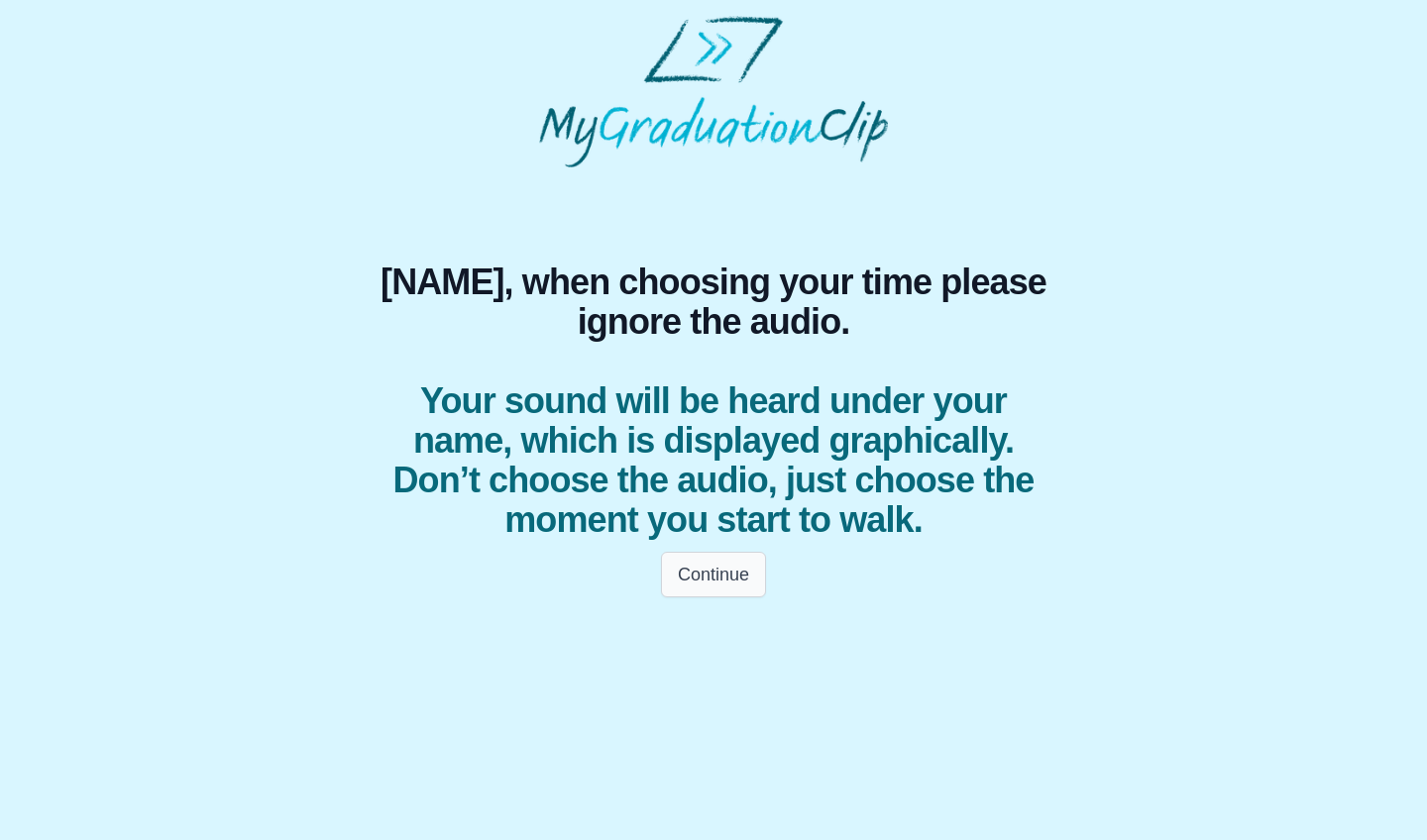 click on "Continue" at bounding box center (714, 575) 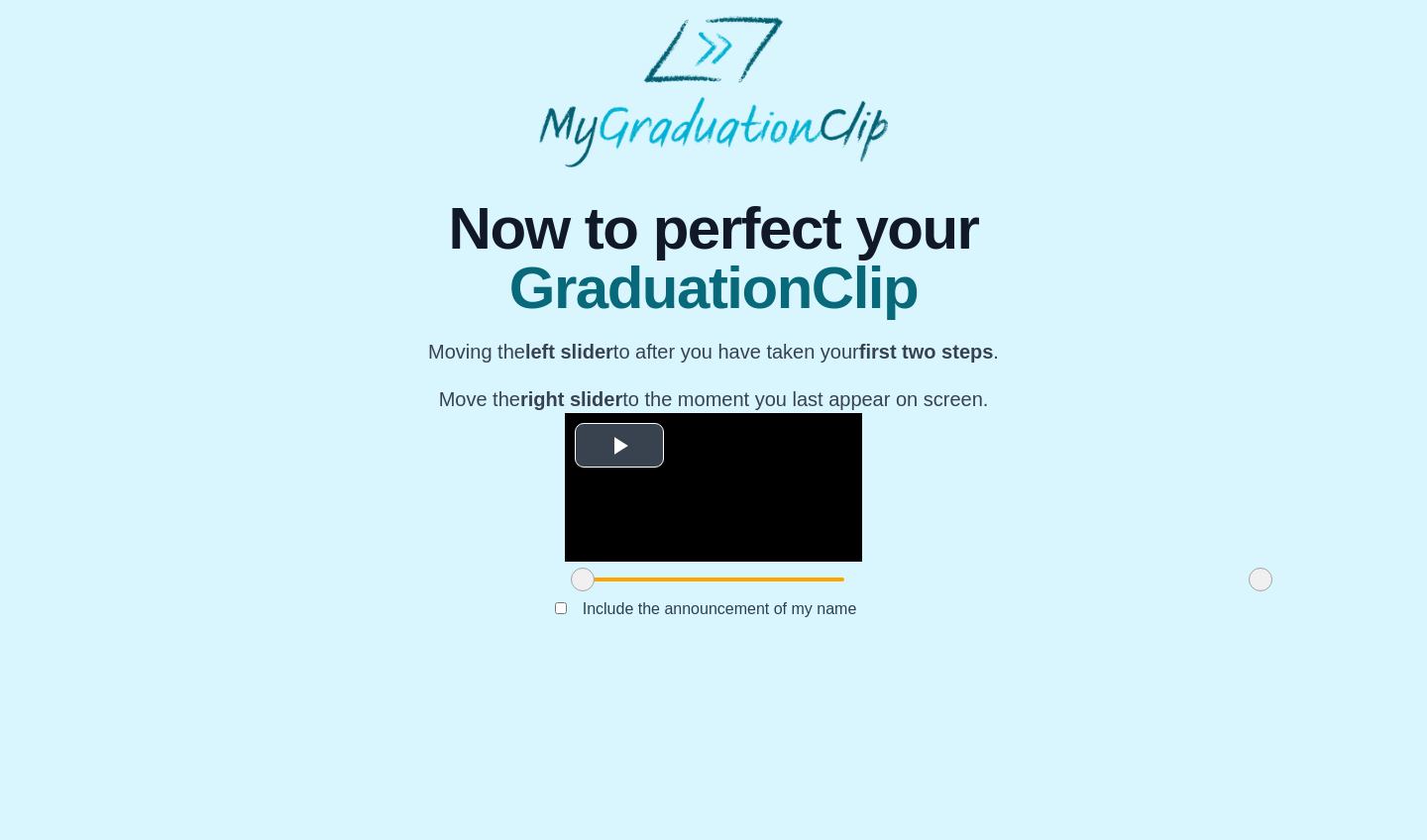 scroll, scrollTop: 88, scrollLeft: 0, axis: vertical 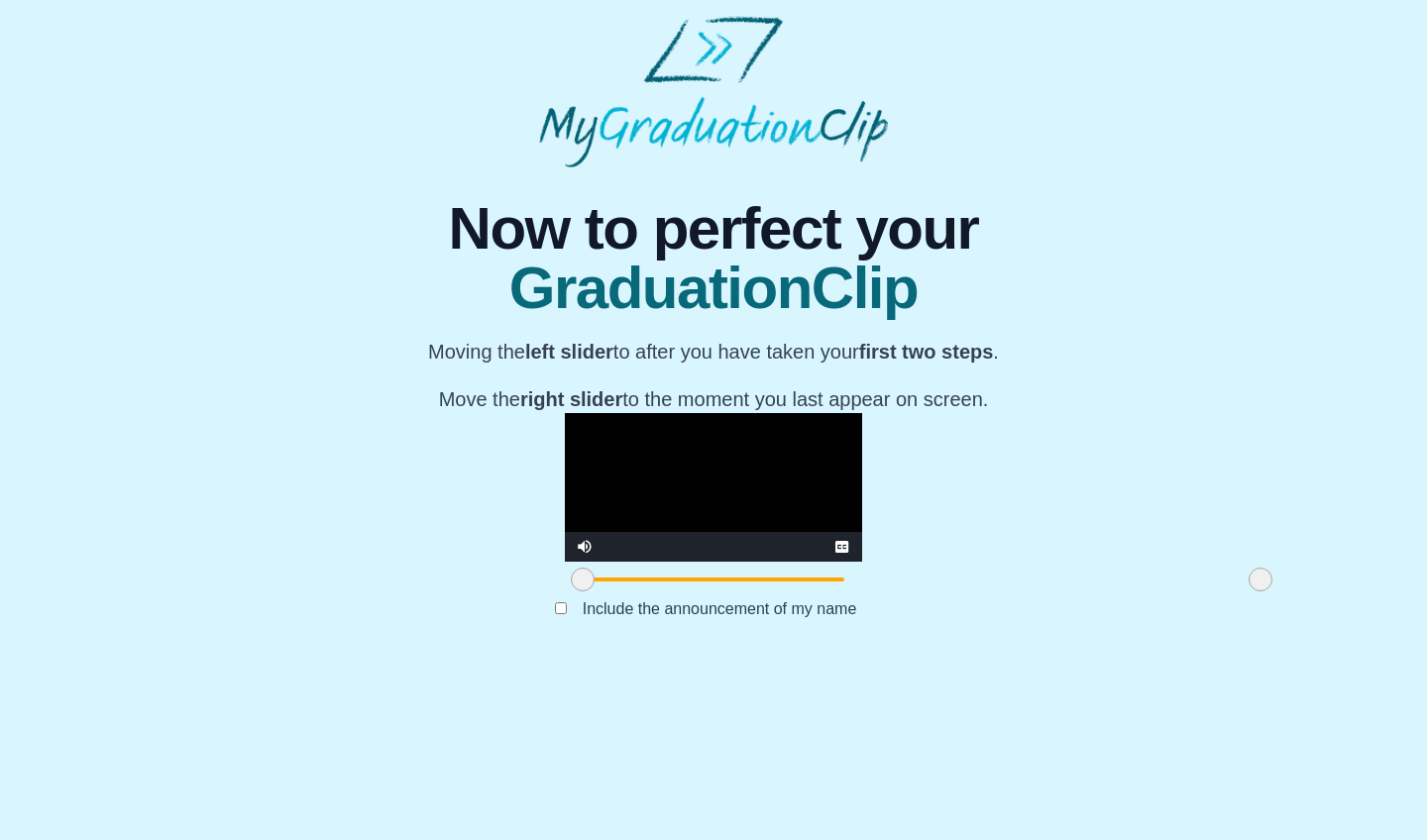 click at bounding box center (714, 487) 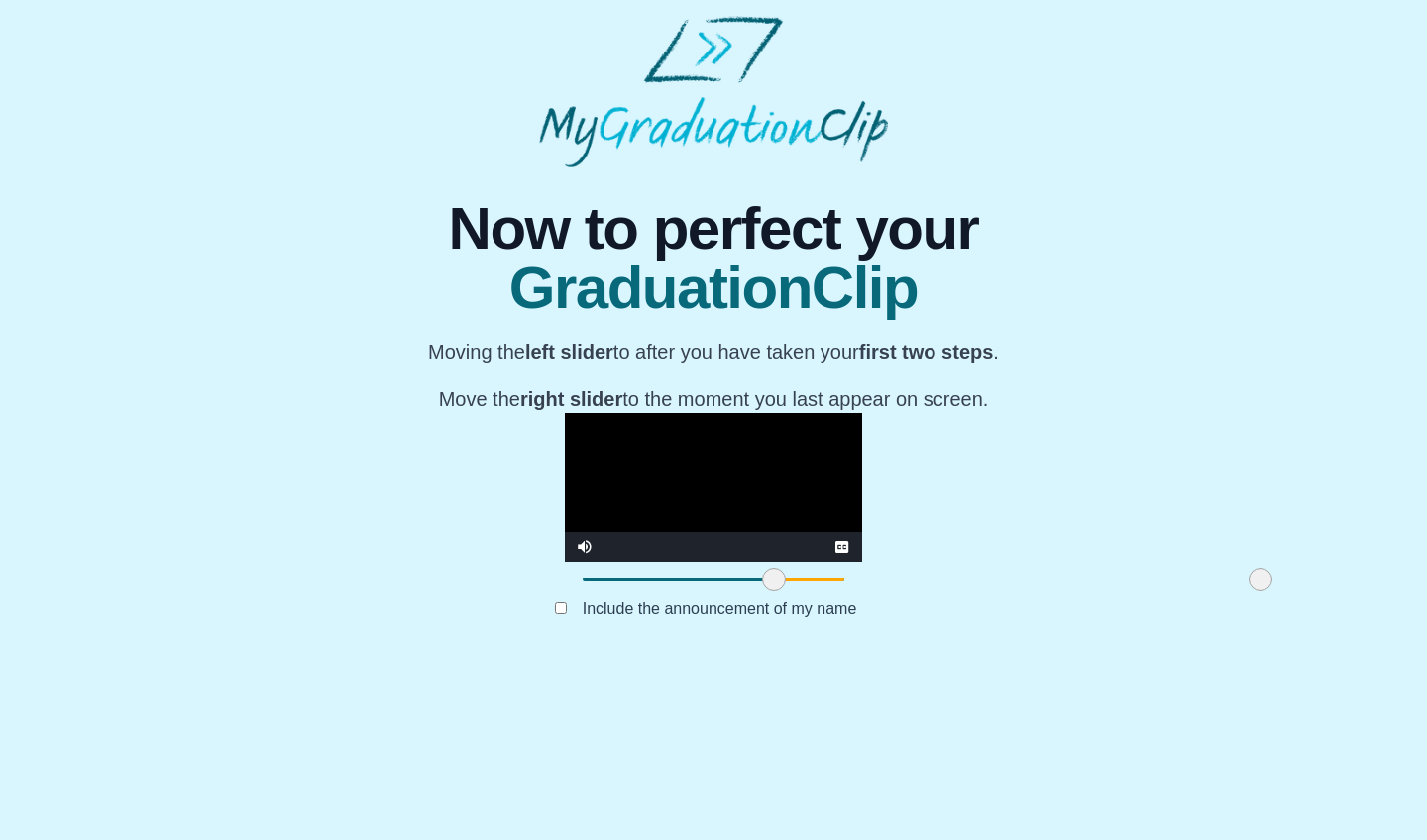 drag, startPoint x: 378, startPoint y: 746, endPoint x: 569, endPoint y: 738, distance: 191.16747 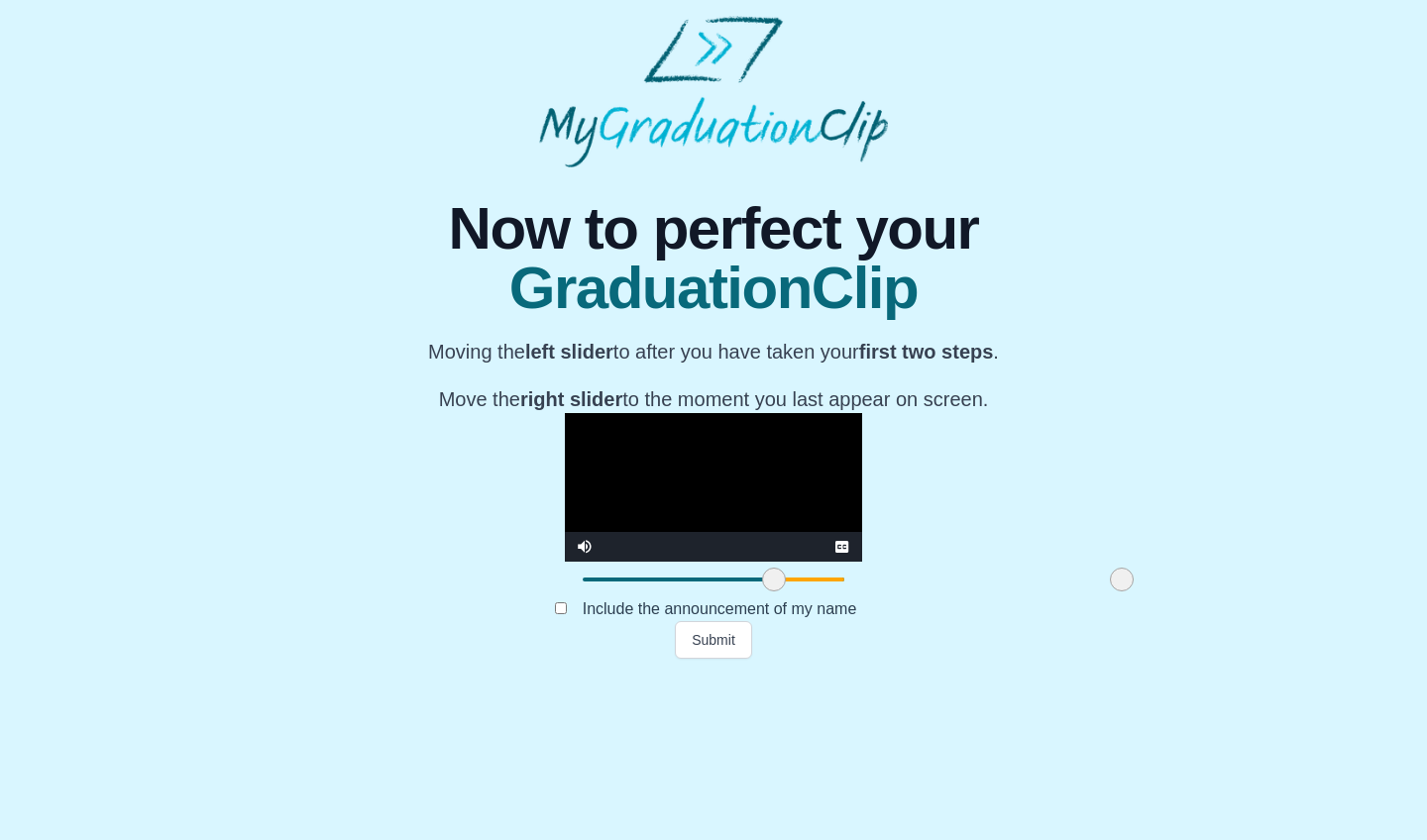 drag, startPoint x: 1055, startPoint y: 750, endPoint x: 917, endPoint y: 766, distance: 138.92444 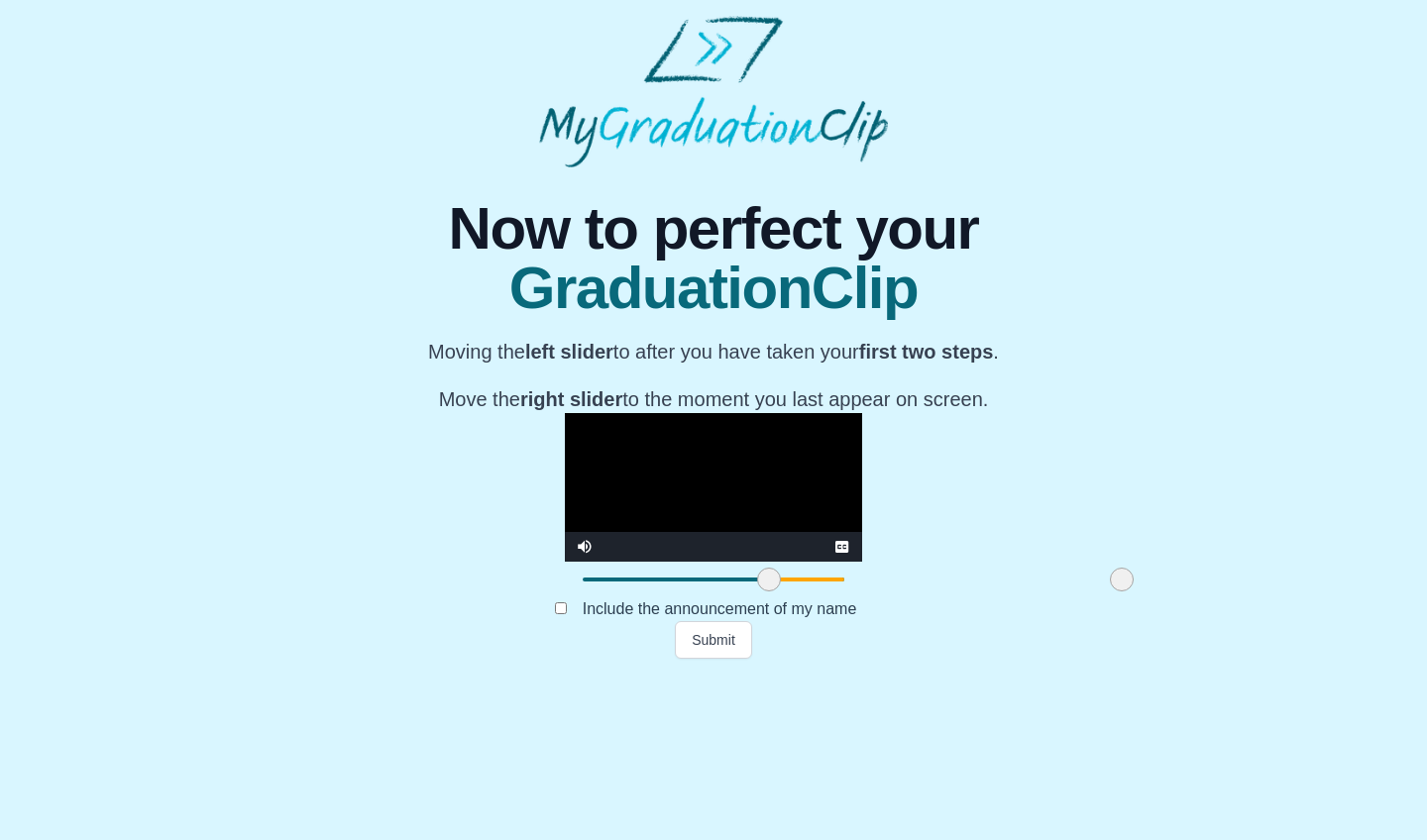 click at bounding box center (769, 579) 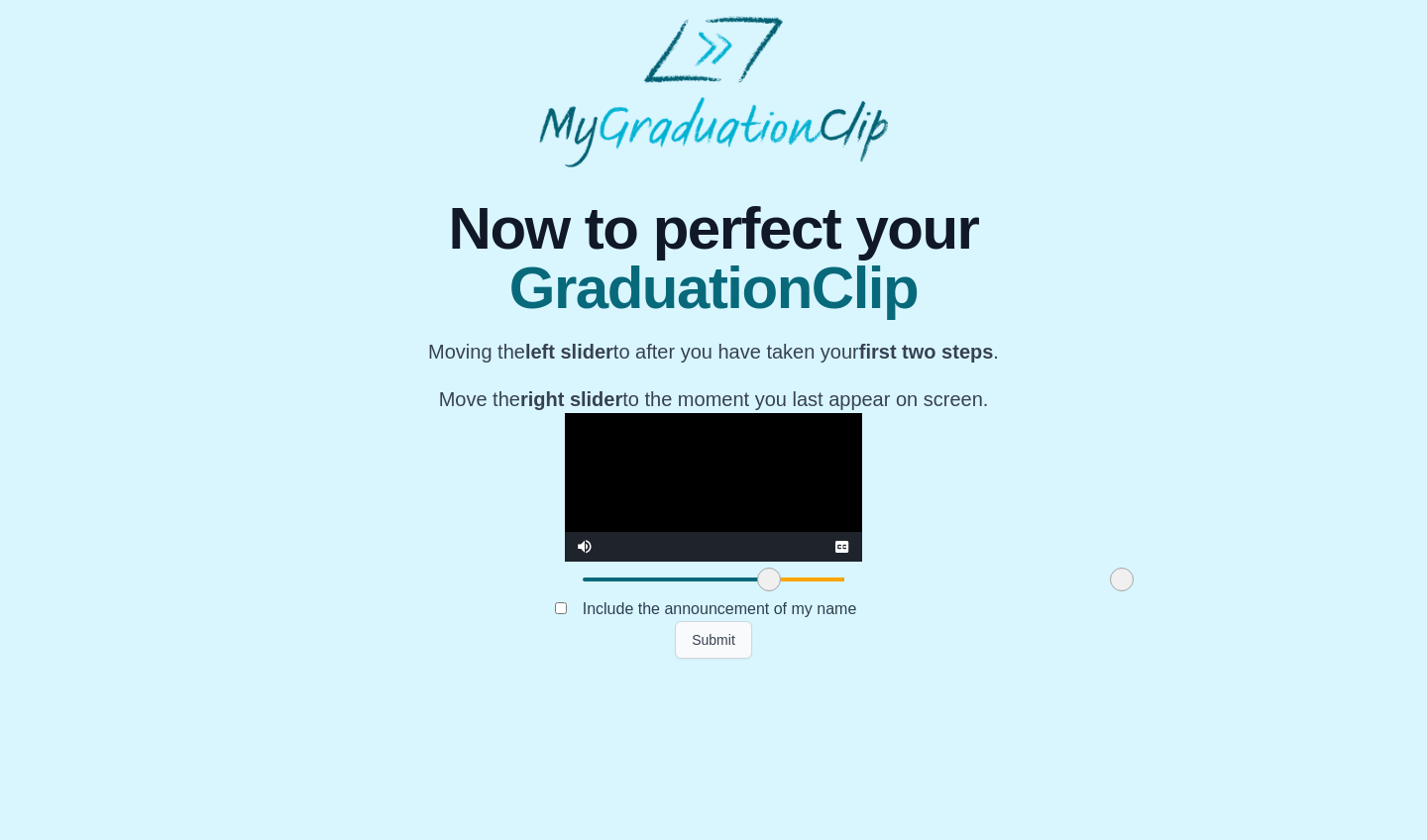 click on "Submit" at bounding box center [714, 640] 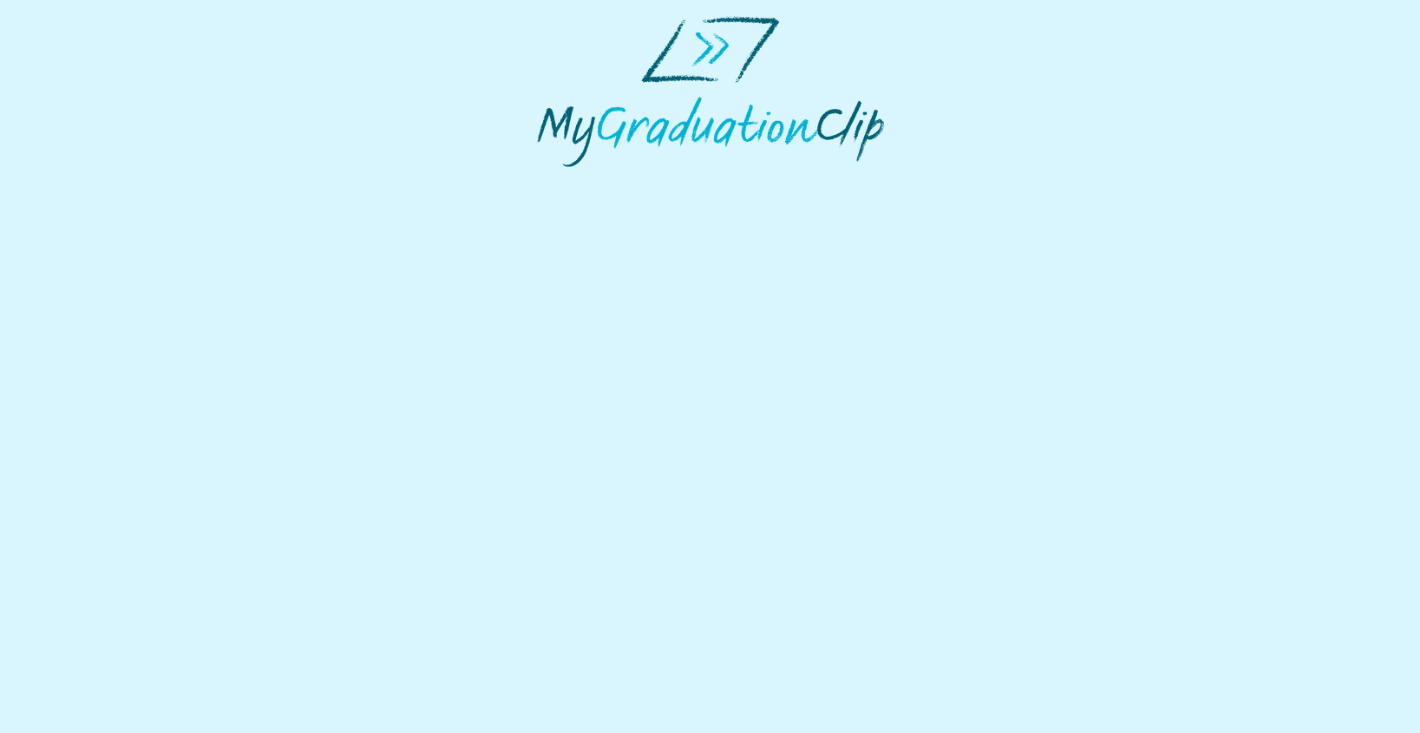scroll, scrollTop: 0, scrollLeft: 0, axis: both 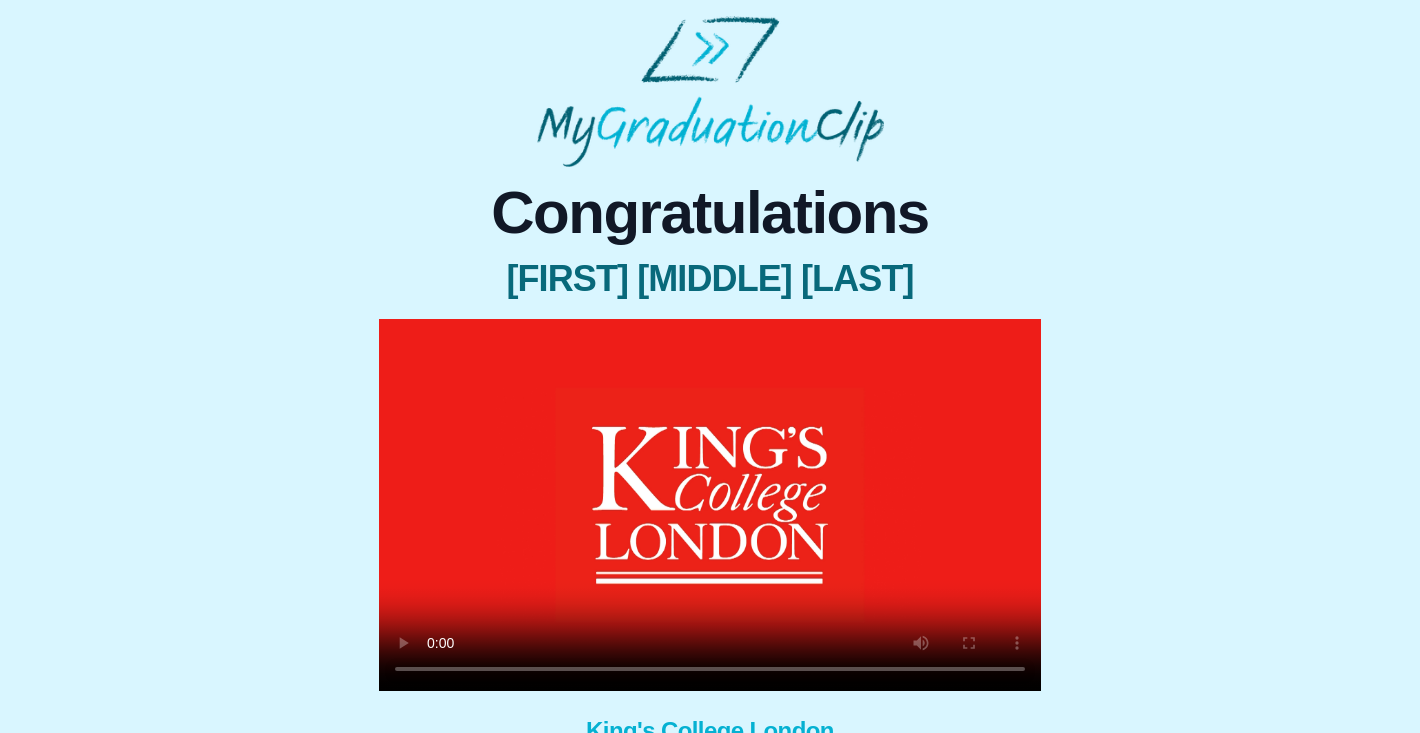 click at bounding box center (710, 505) 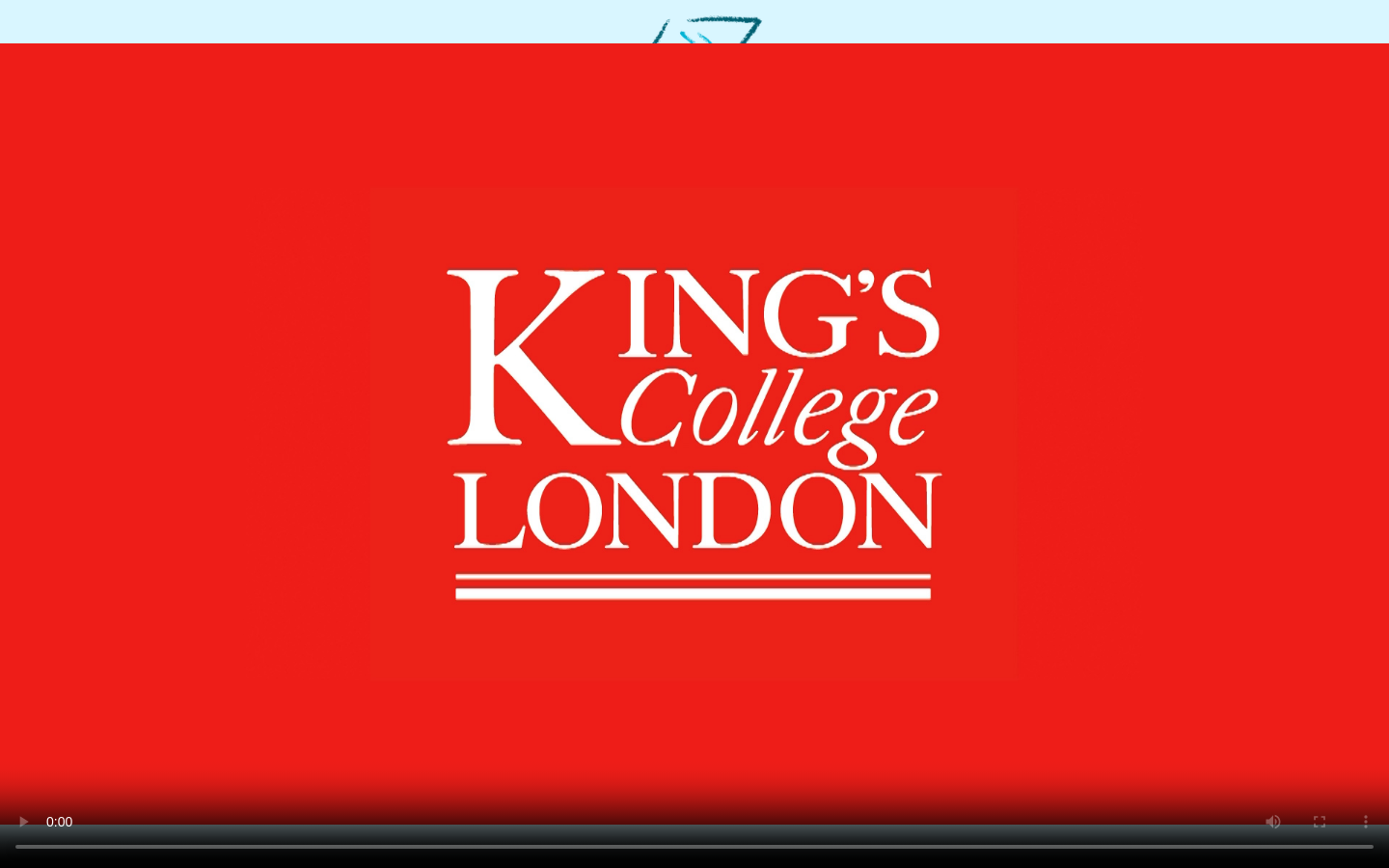 type 